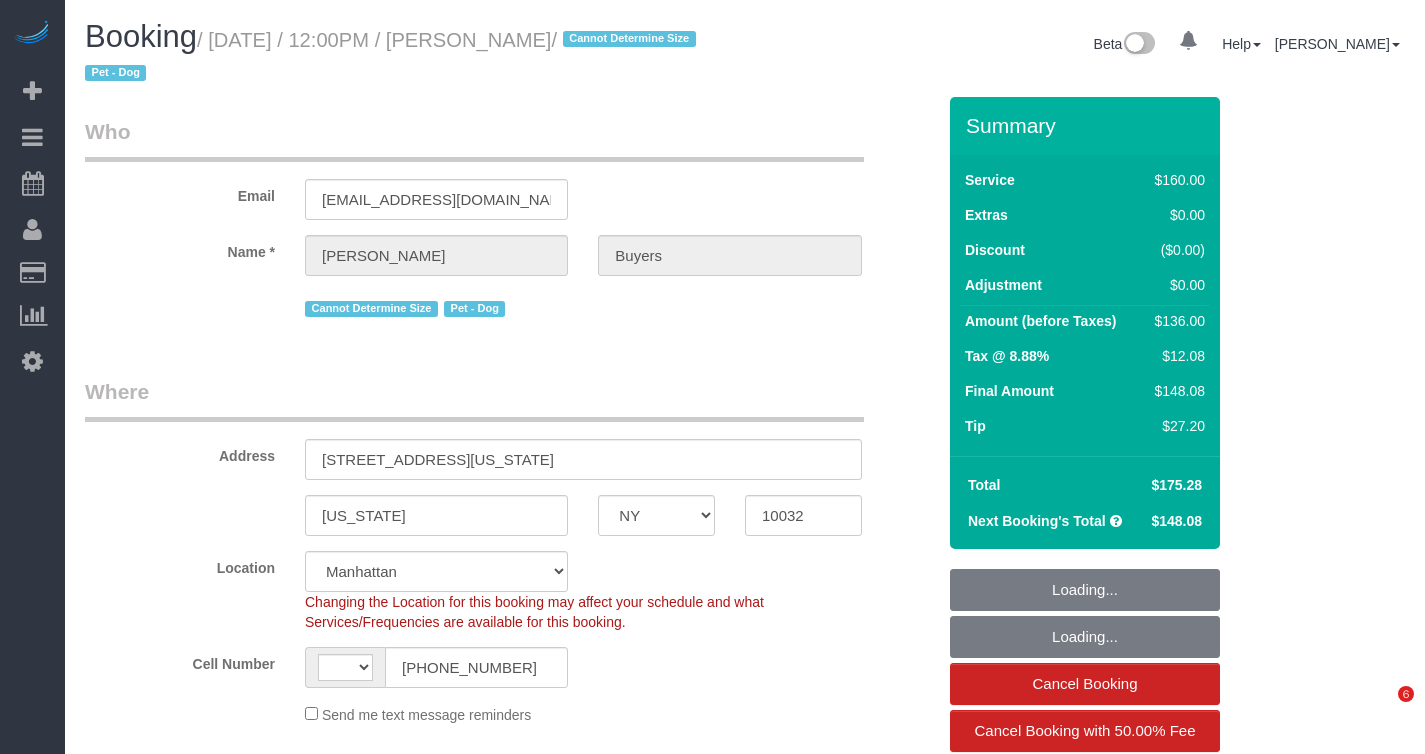 select on "NY" 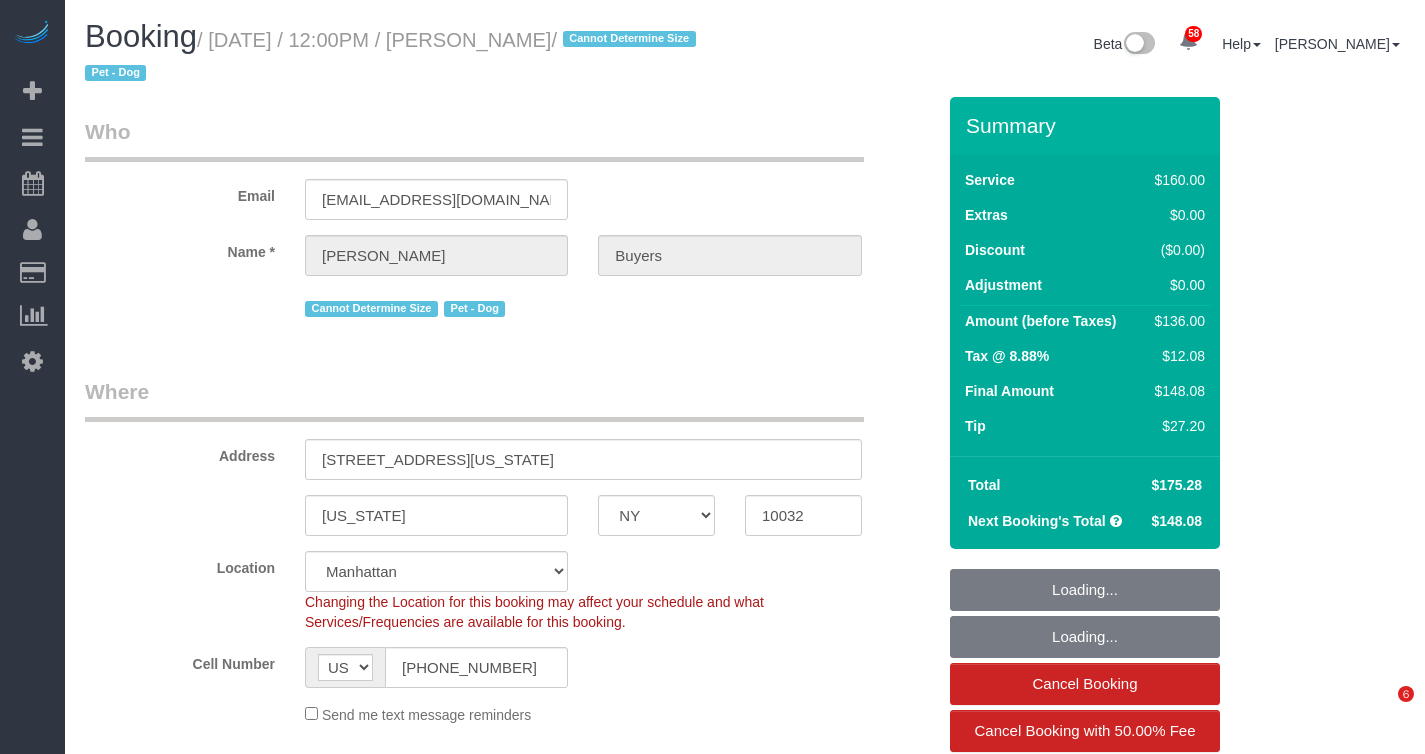 select on "spot1" 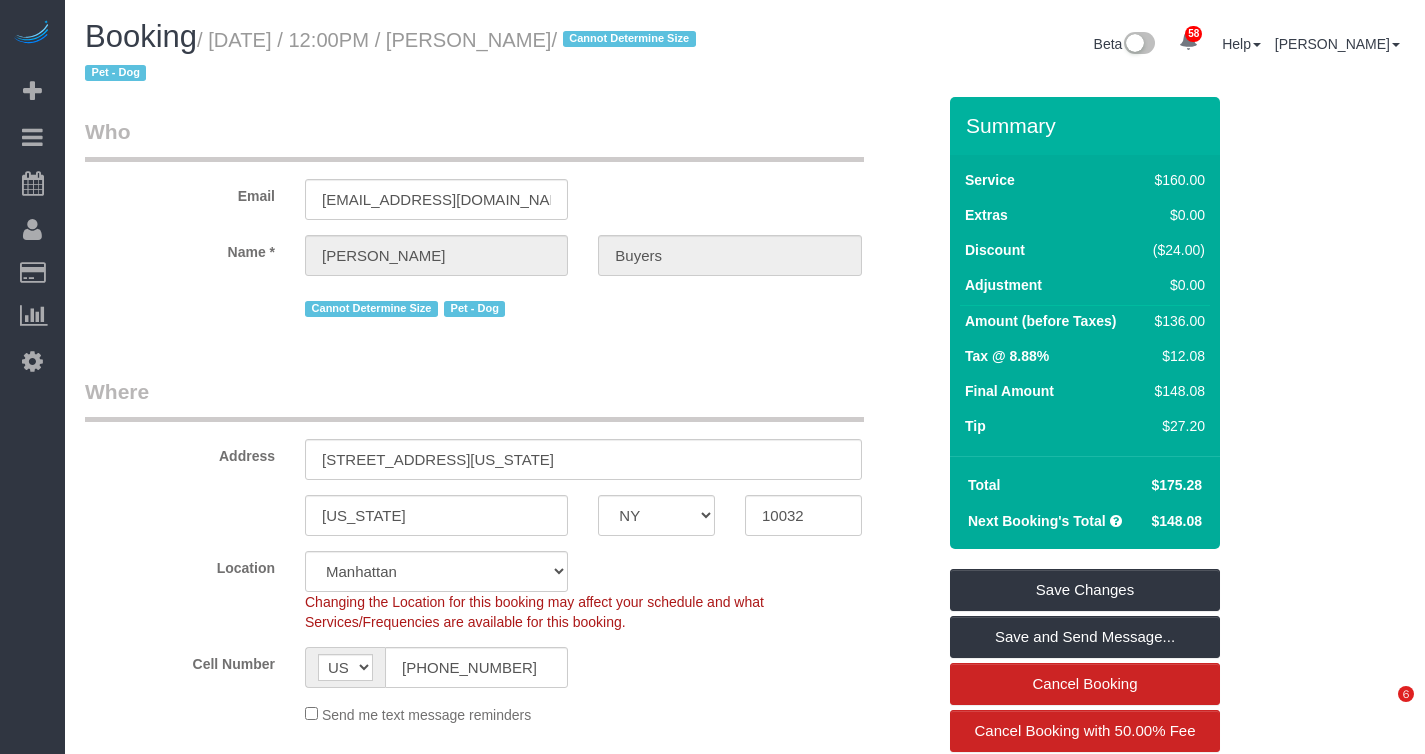 scroll, scrollTop: 0, scrollLeft: 0, axis: both 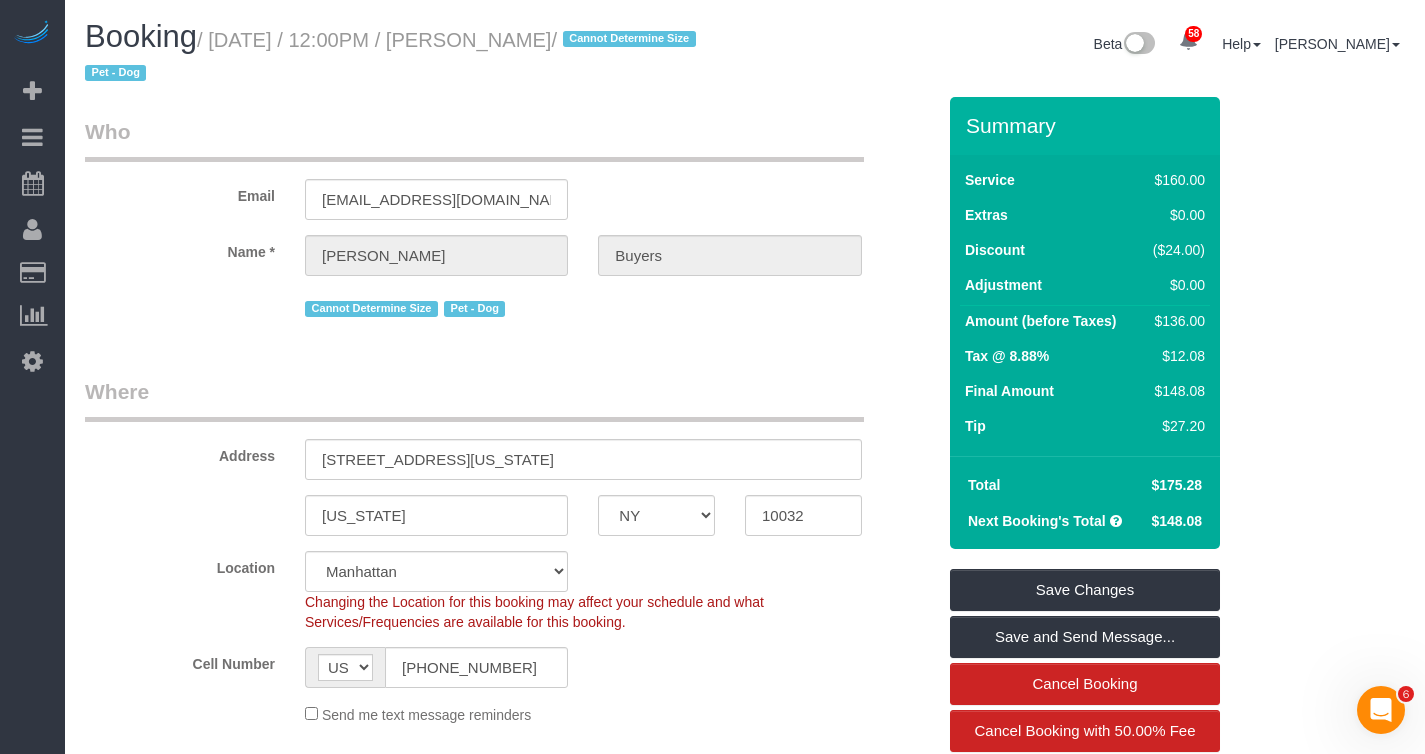 drag, startPoint x: 465, startPoint y: 45, endPoint x: 619, endPoint y: 48, distance: 154.02922 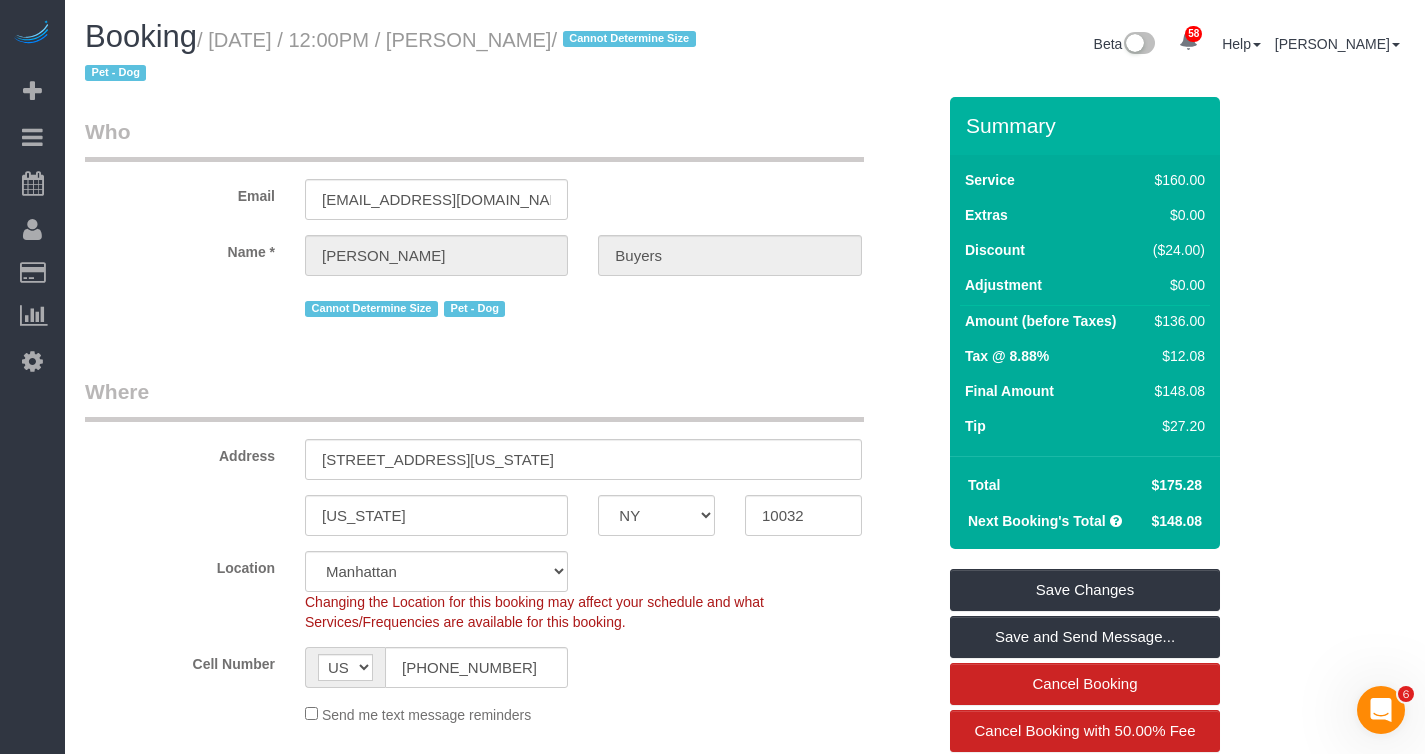 click on "/ July 01, 2025 / 12:00PM / Samantha Buyers
/
Cannot Determine Size
Pet - Dog" at bounding box center [393, 57] 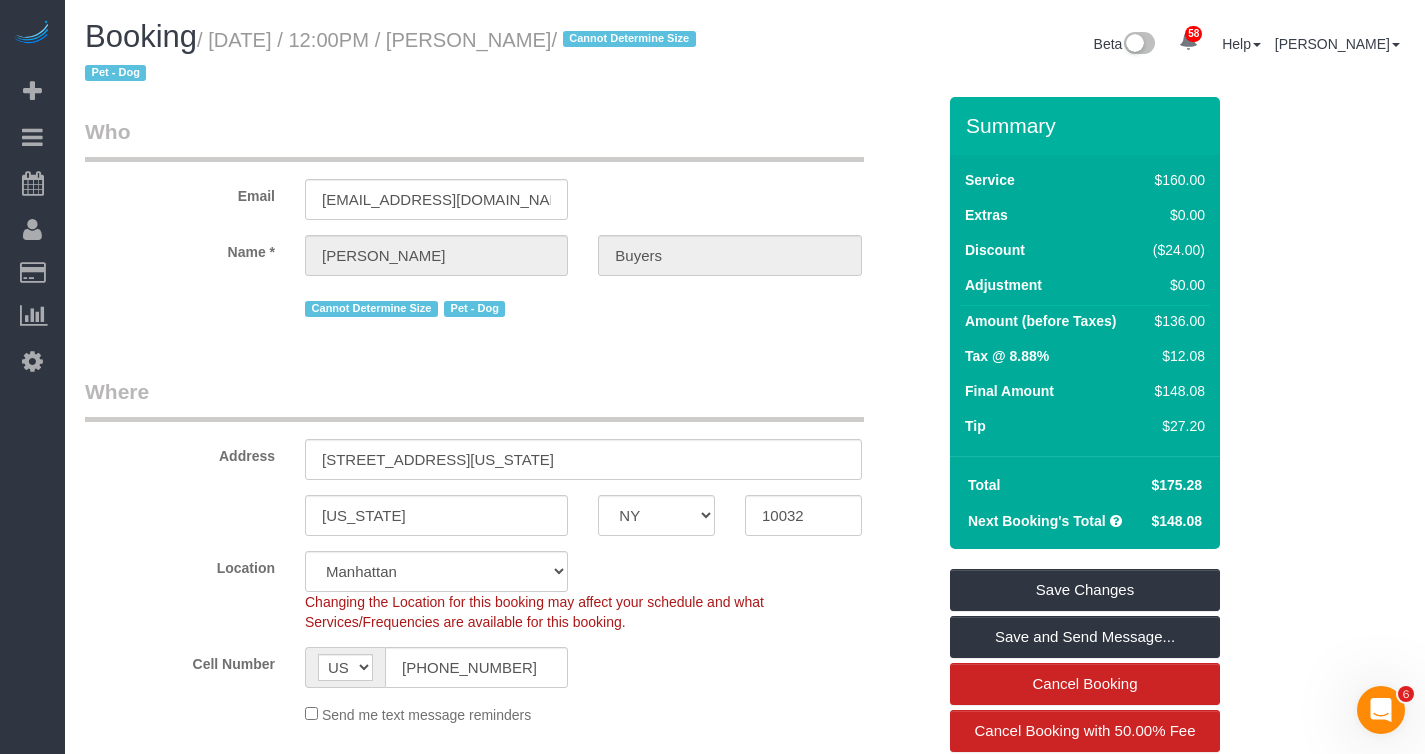 copy on "Samantha Buyers" 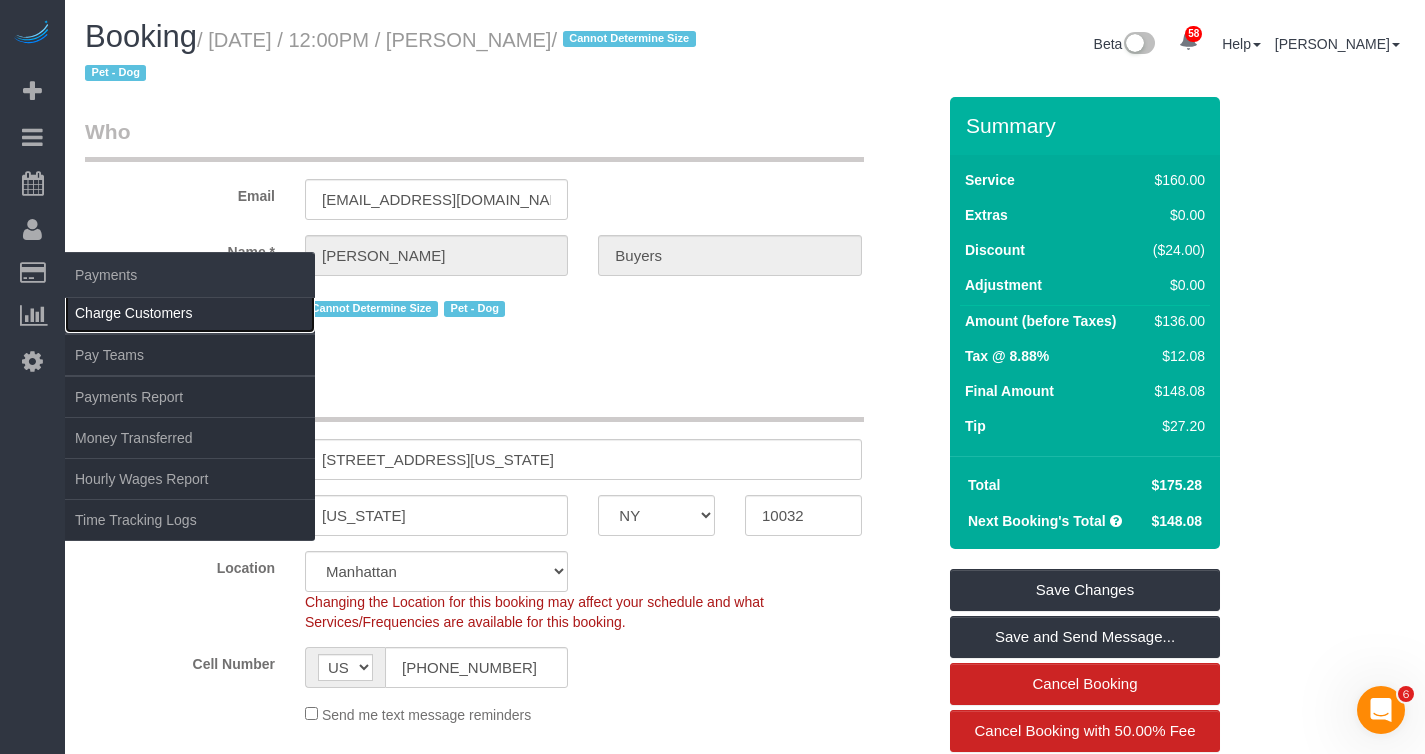 click on "Charge Customers" at bounding box center [190, 313] 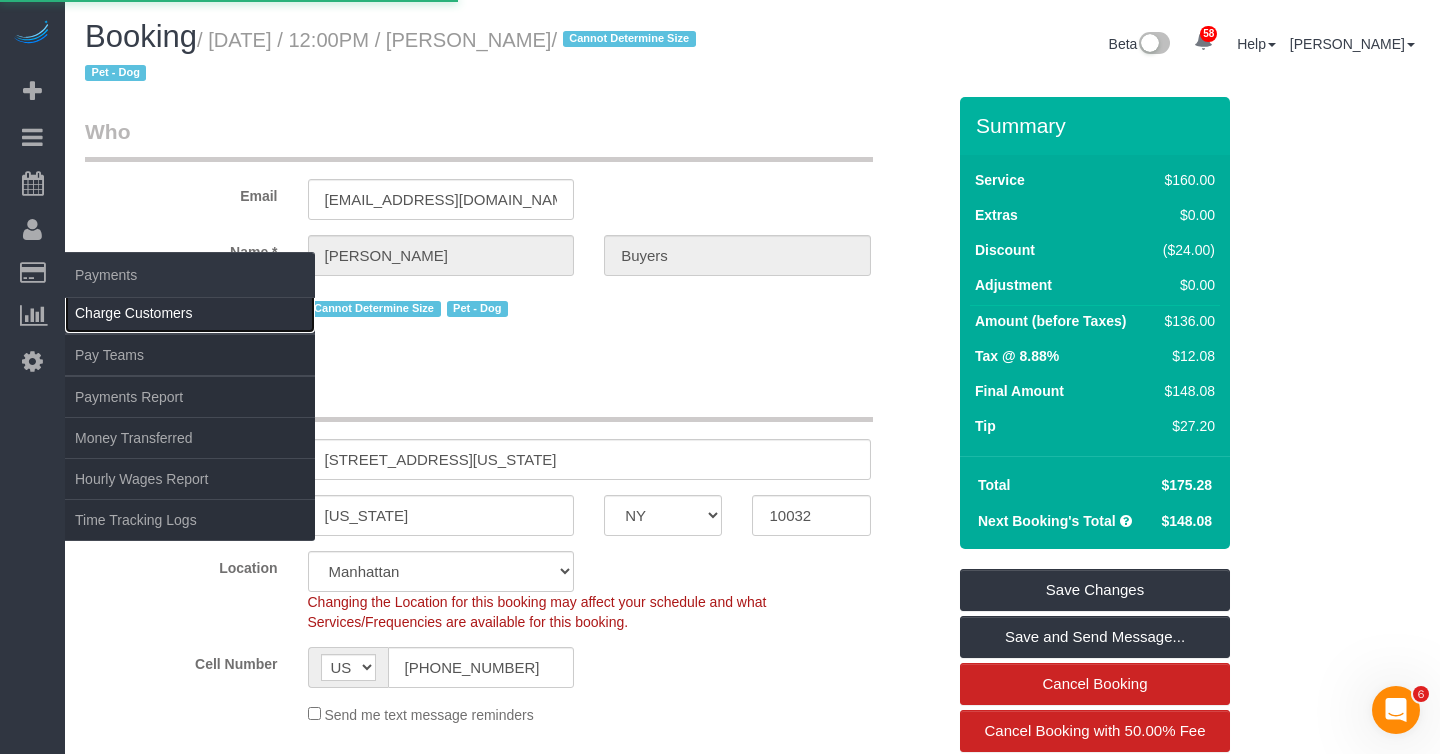 select 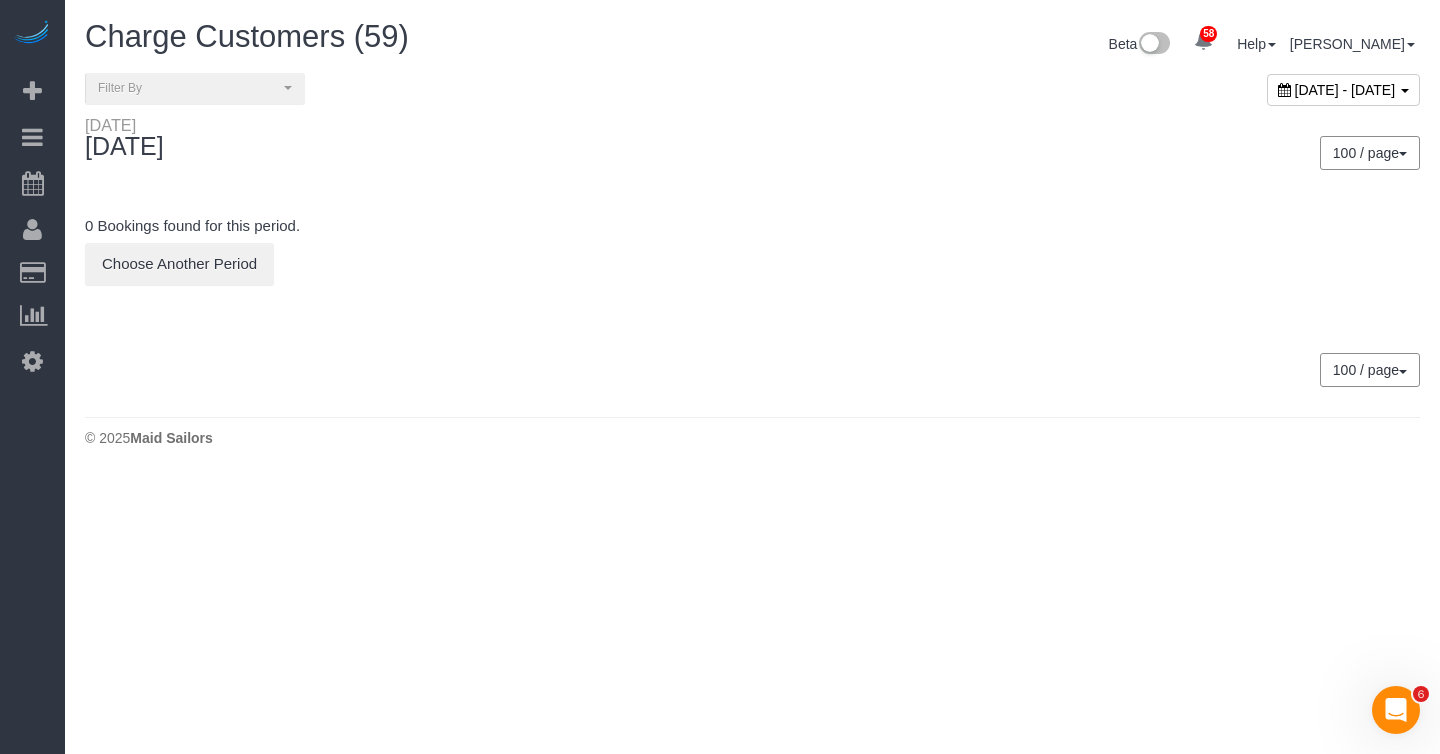 click on "July 02, 2025 - July 02, 2025" at bounding box center [1345, 90] 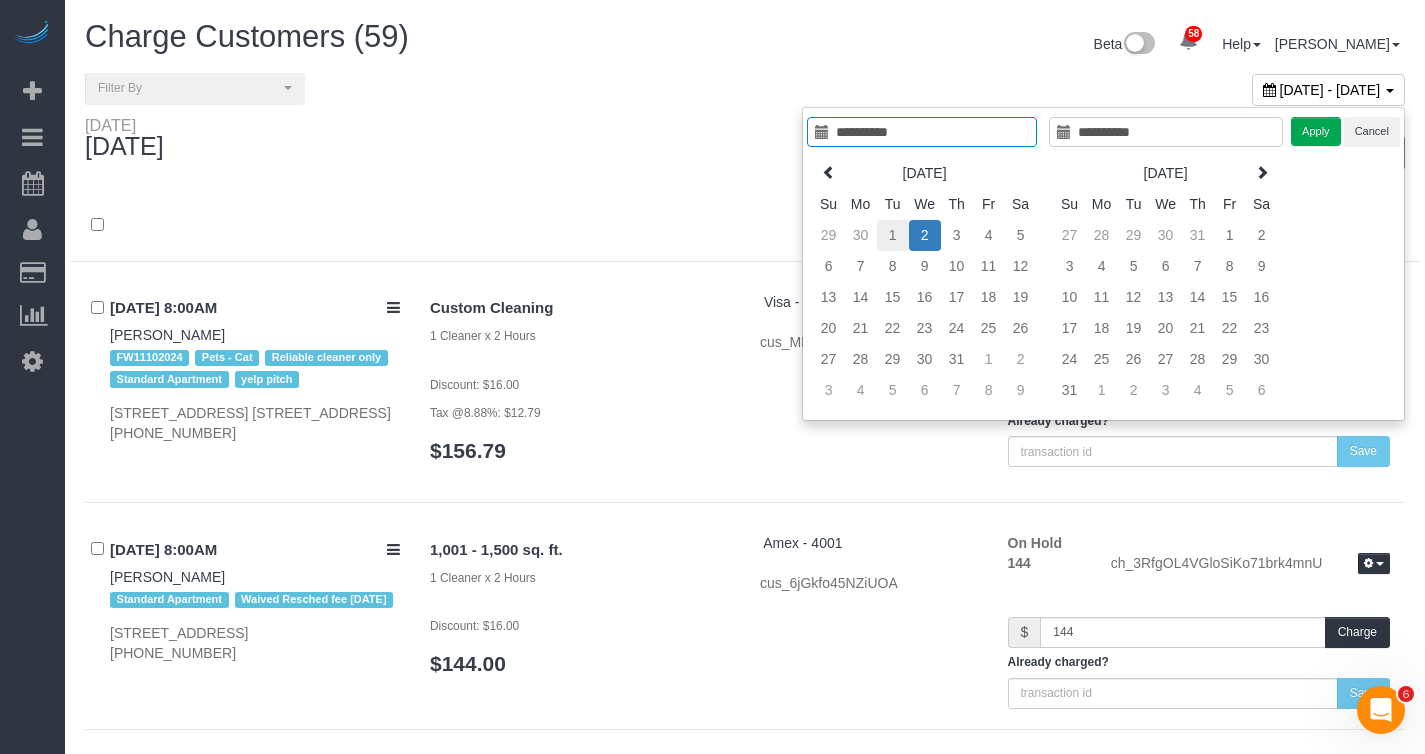 type on "**********" 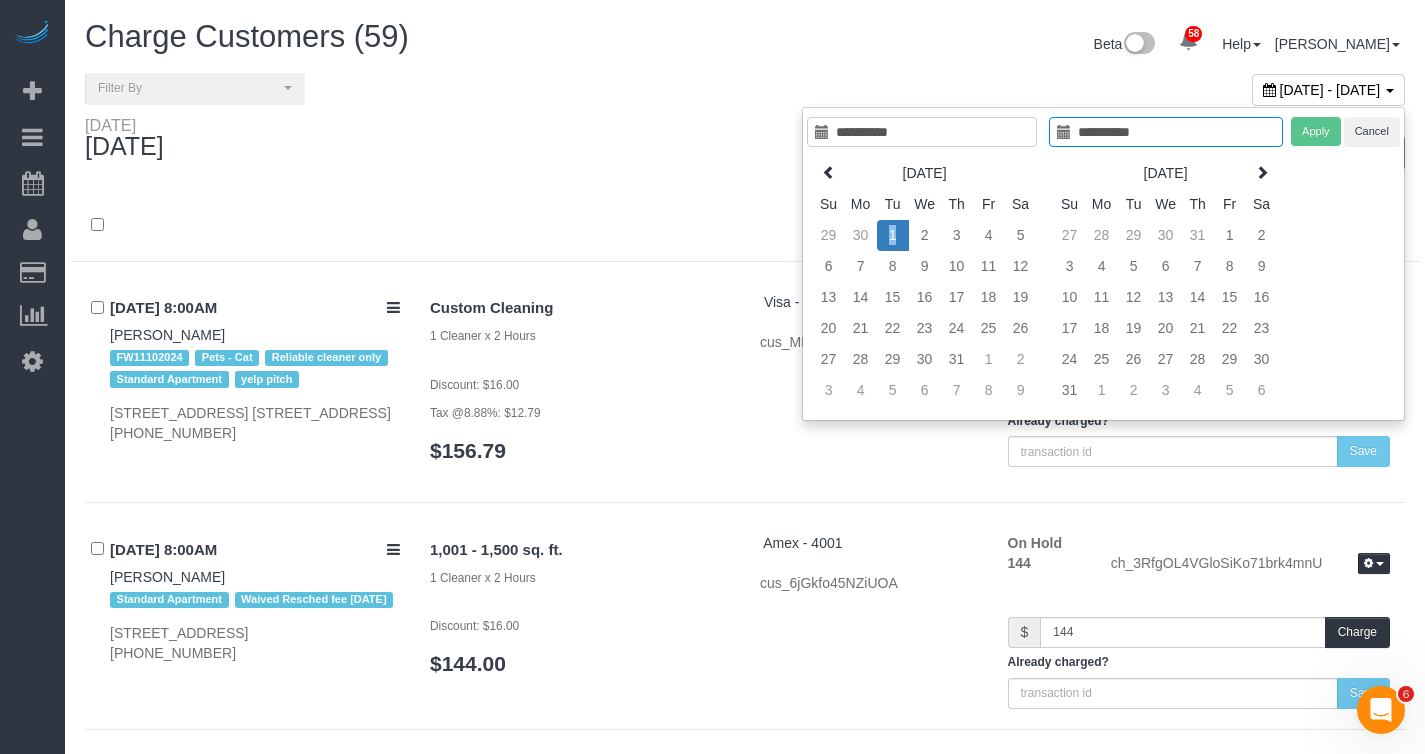 click on "1" at bounding box center (893, 235) 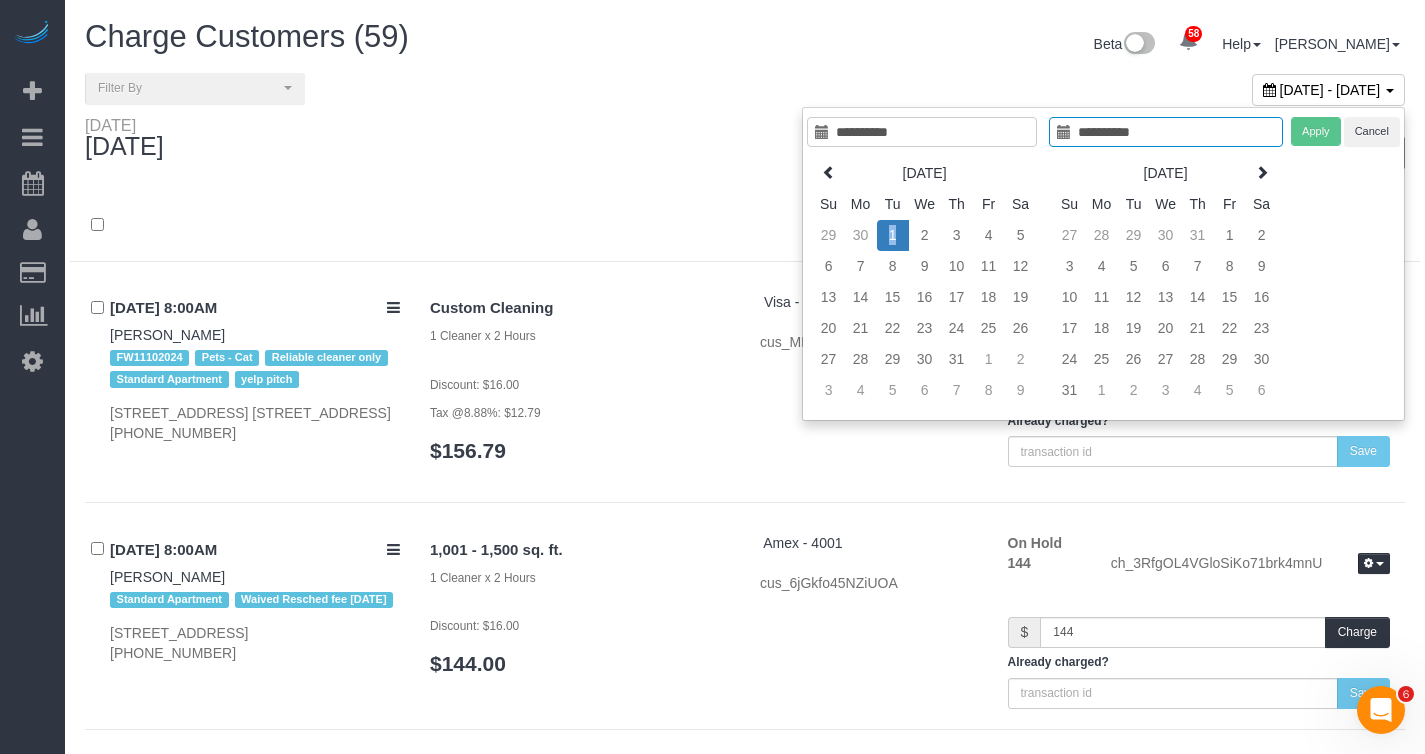 type on "**********" 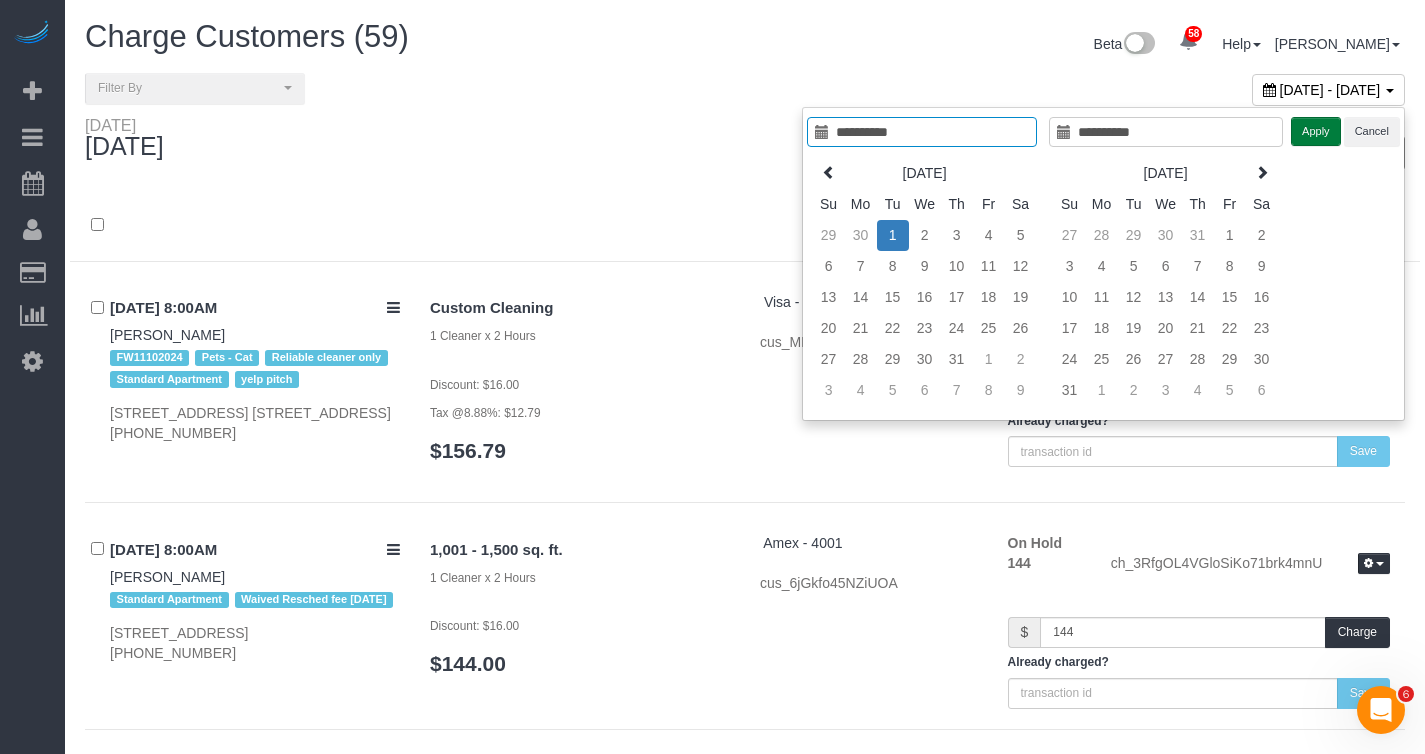 click on "Apply" at bounding box center (1316, 131) 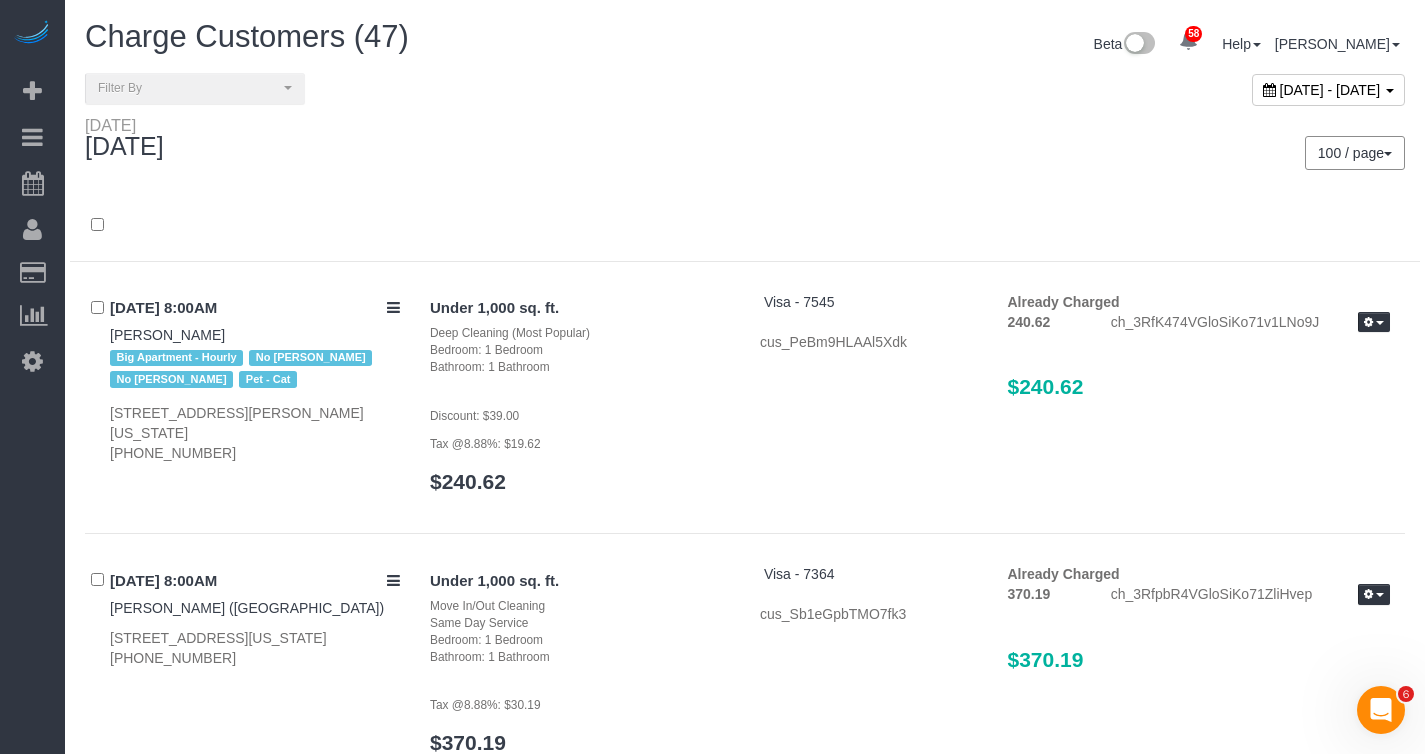 click on "100 / page
10 / page
20 / page
30 / page
40 / page
50 / page
100 / page" at bounding box center [1082, 153] 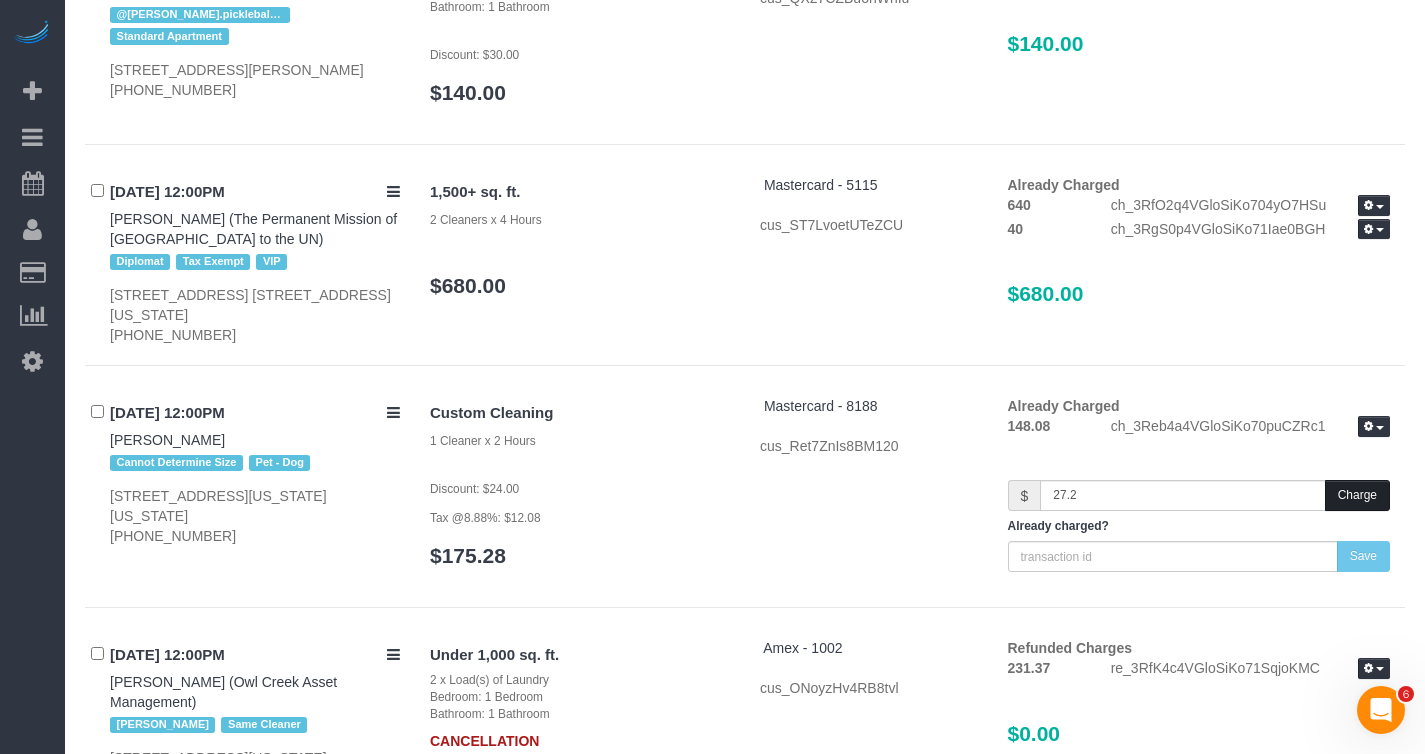 click on "Charge" at bounding box center (1357, 495) 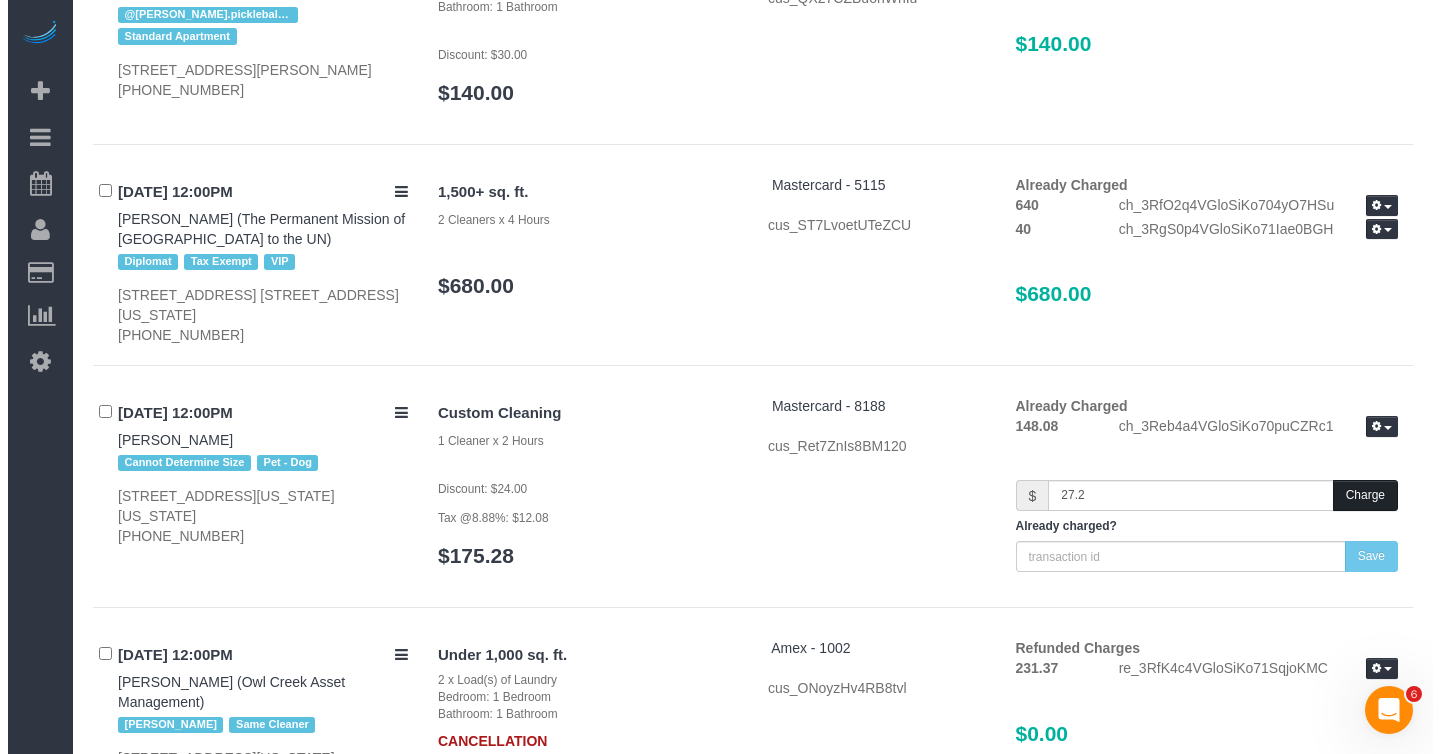 scroll, scrollTop: 6393, scrollLeft: 0, axis: vertical 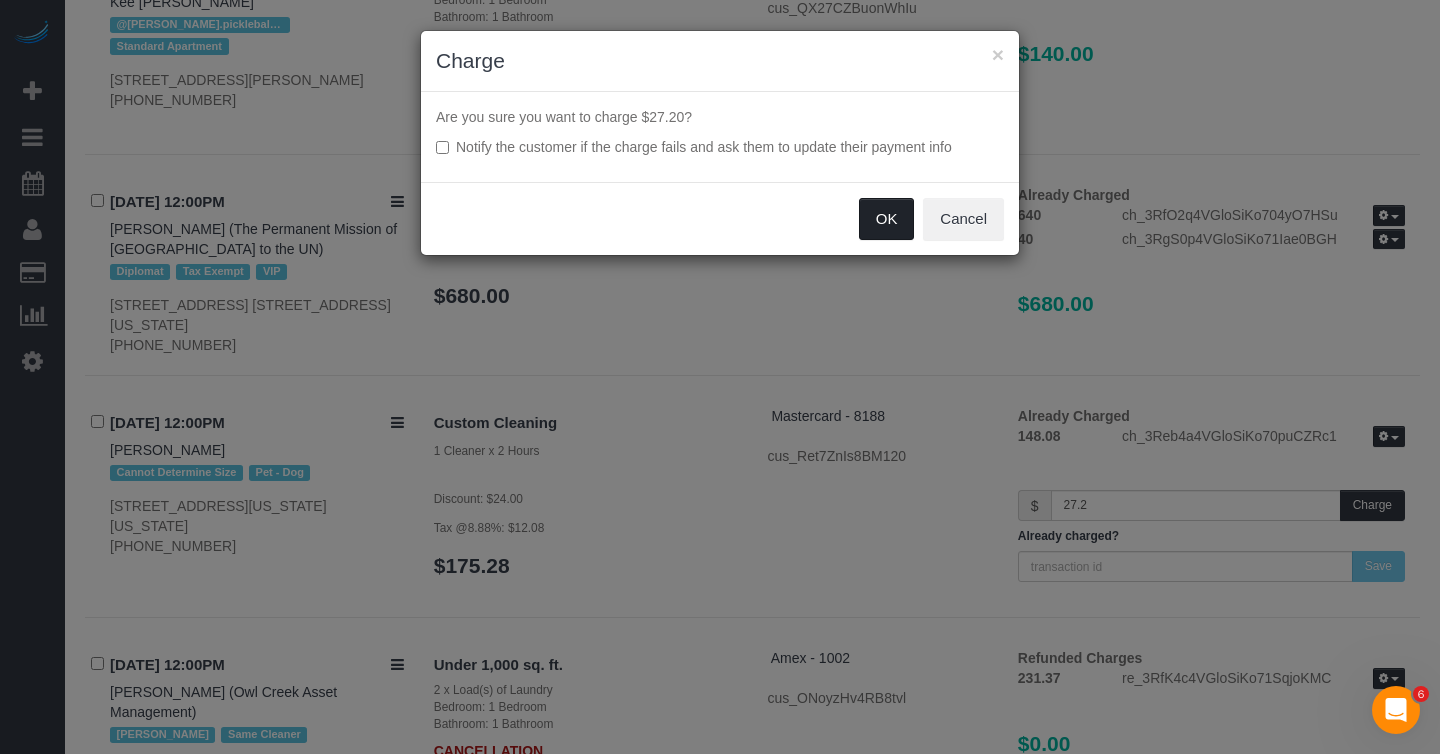 click on "OK" at bounding box center [887, 219] 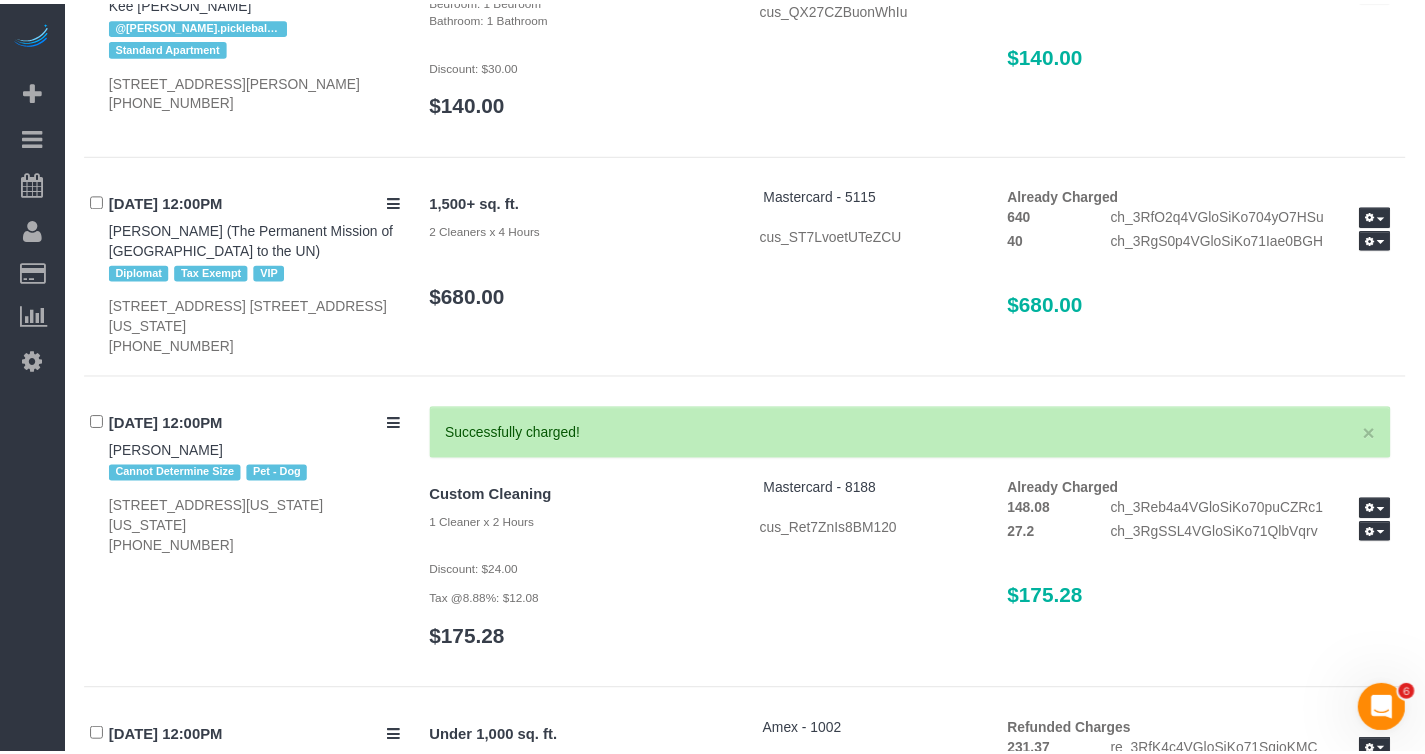 scroll, scrollTop: 6403, scrollLeft: 0, axis: vertical 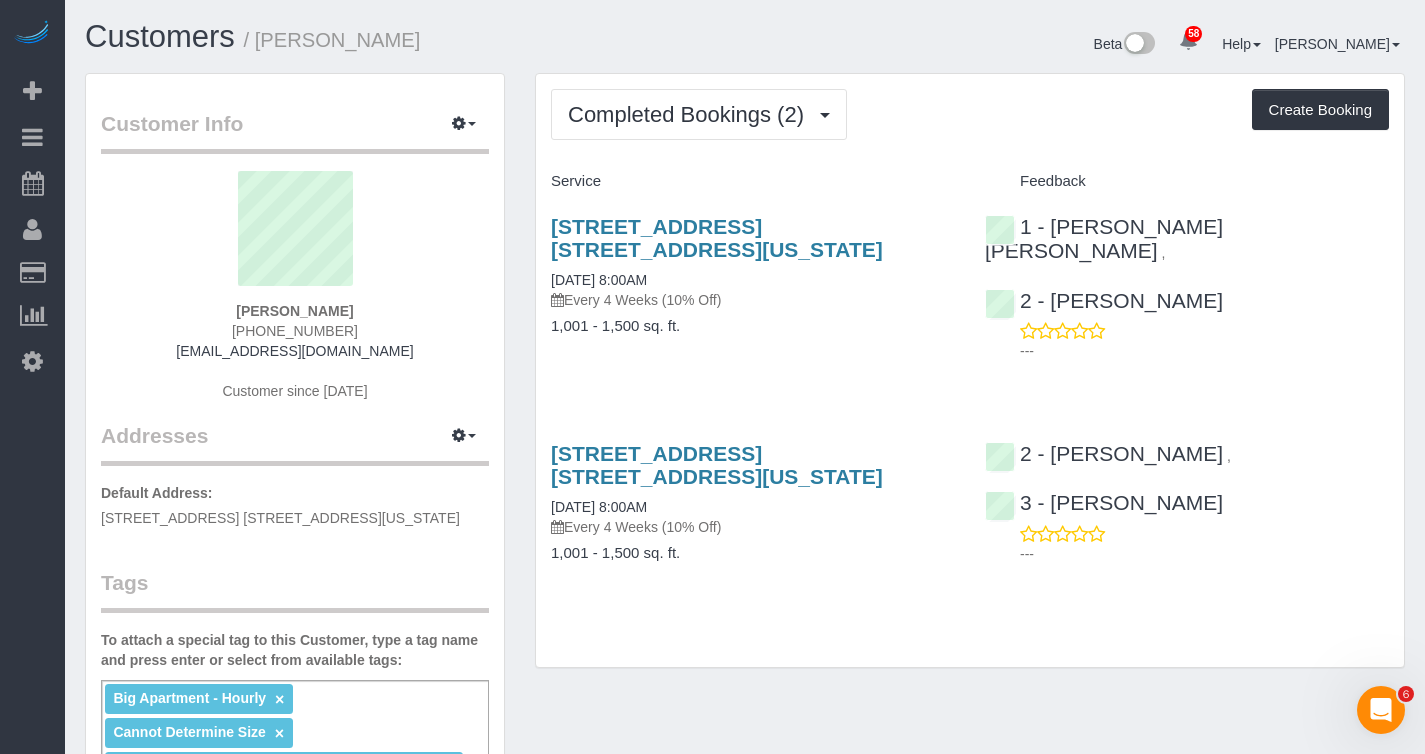 drag, startPoint x: 448, startPoint y: 41, endPoint x: 267, endPoint y: 45, distance: 181.04419 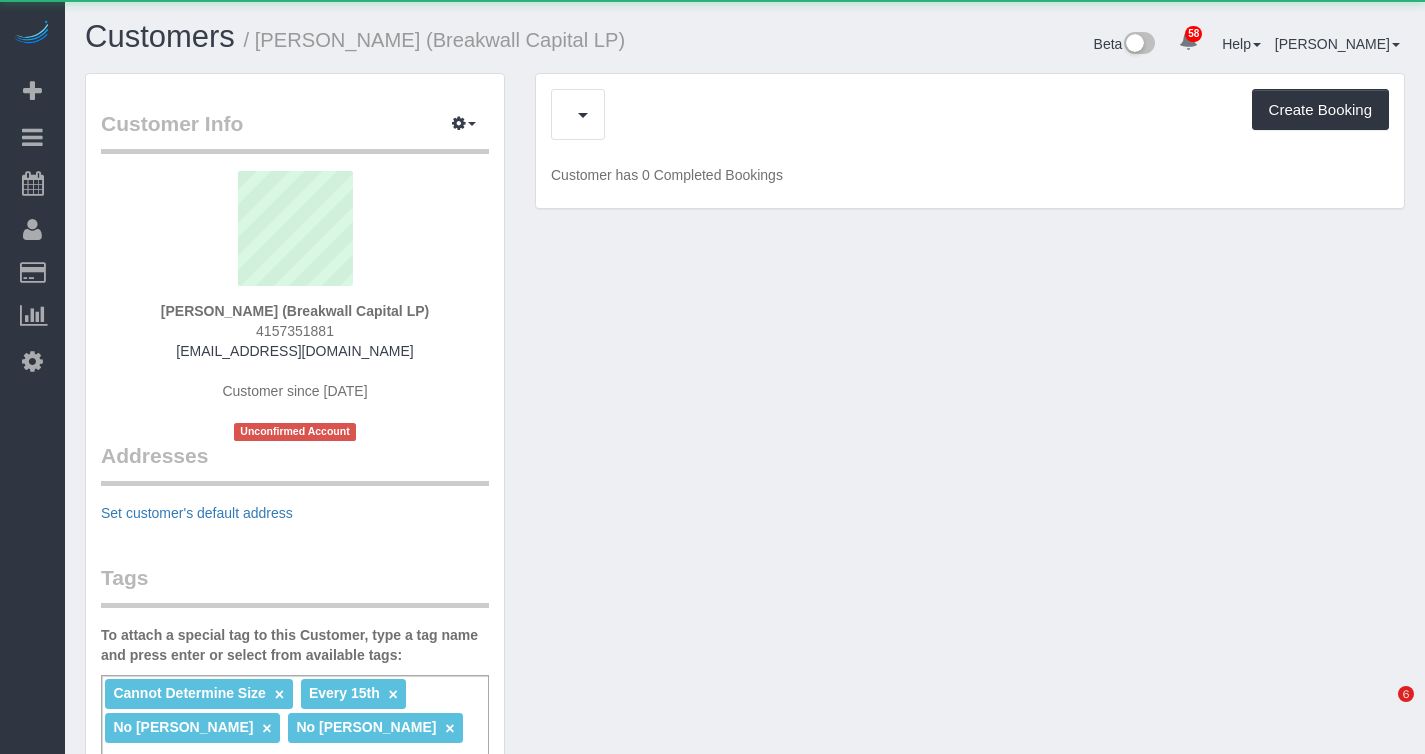 scroll, scrollTop: 0, scrollLeft: 0, axis: both 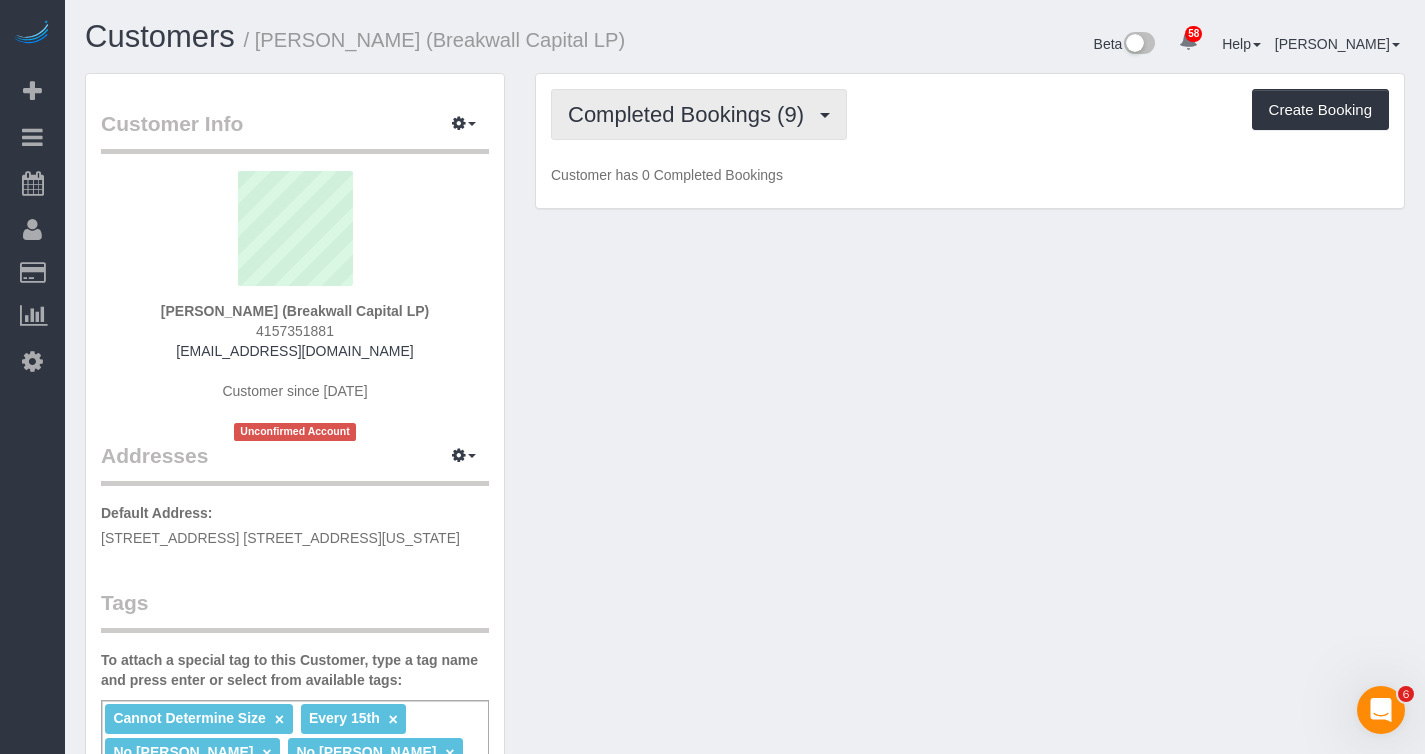 click on "Completed Bookings (9)" at bounding box center (691, 114) 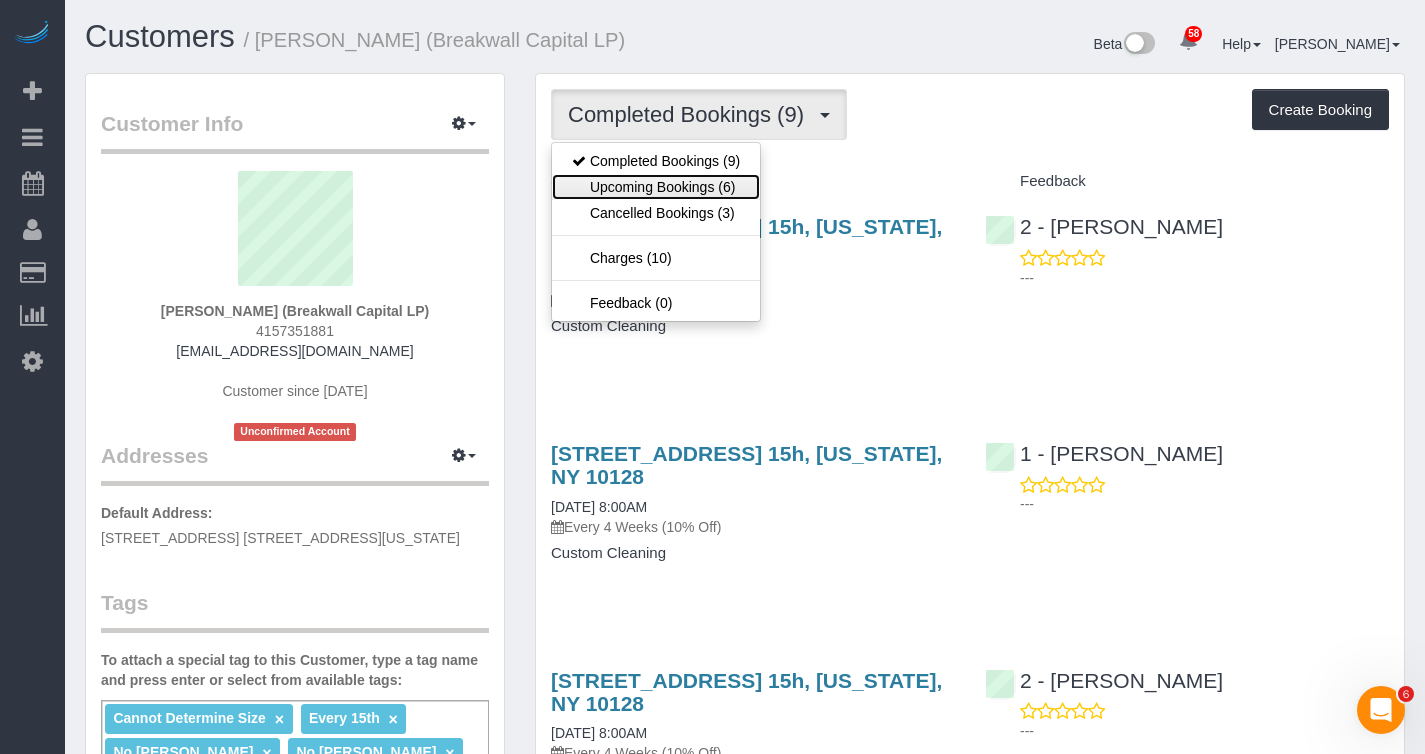 click on "Upcoming Bookings (6)" at bounding box center (656, 187) 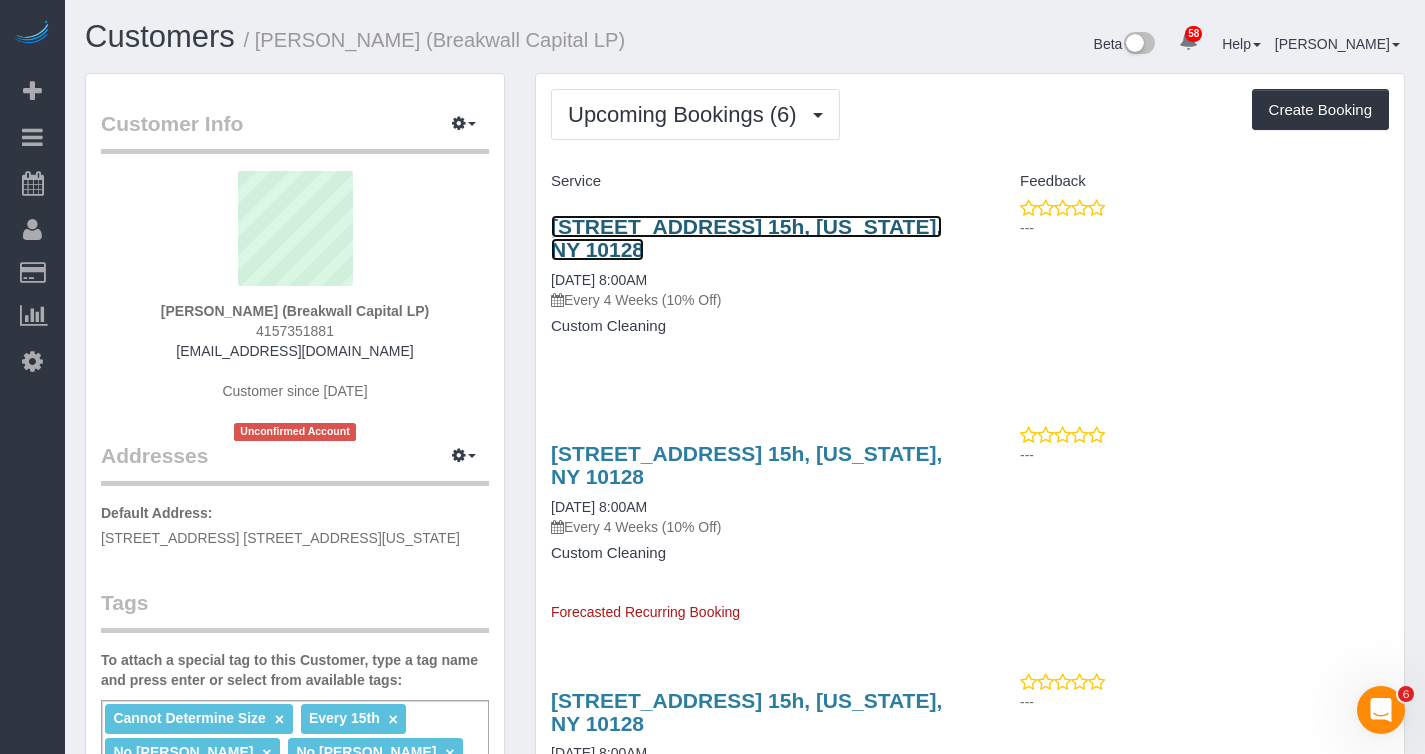 click on "205 East 92nd Street Apt. 15h, New York, NY 10128" at bounding box center (746, 238) 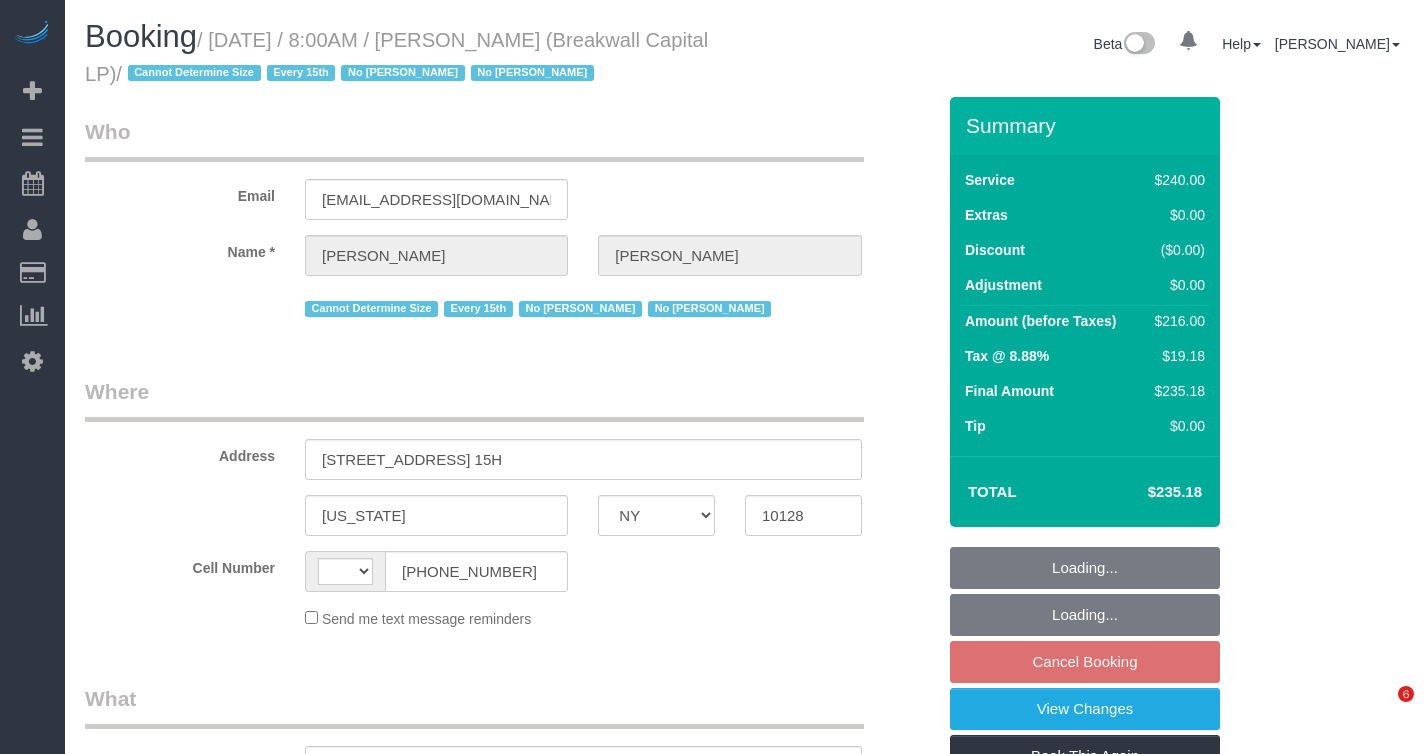 select on "NY" 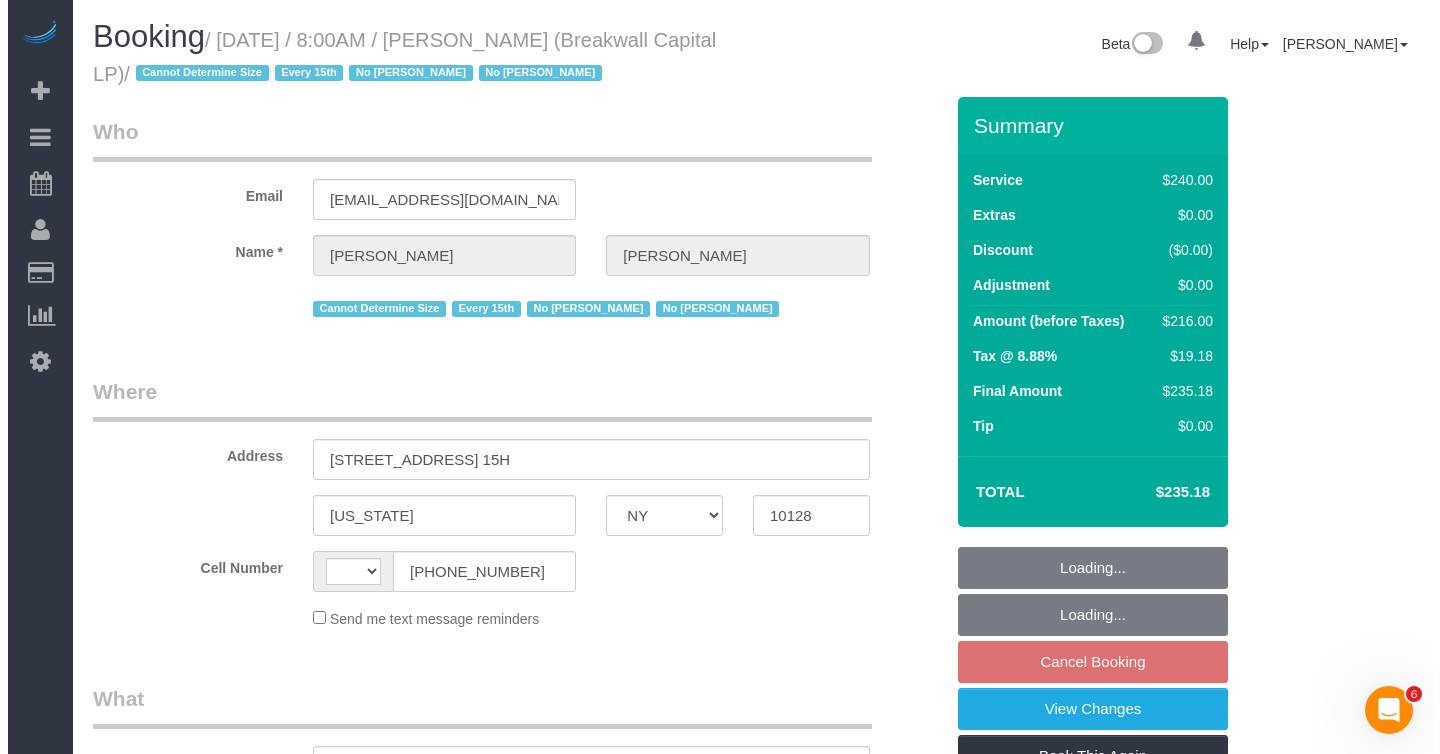 scroll, scrollTop: 0, scrollLeft: 0, axis: both 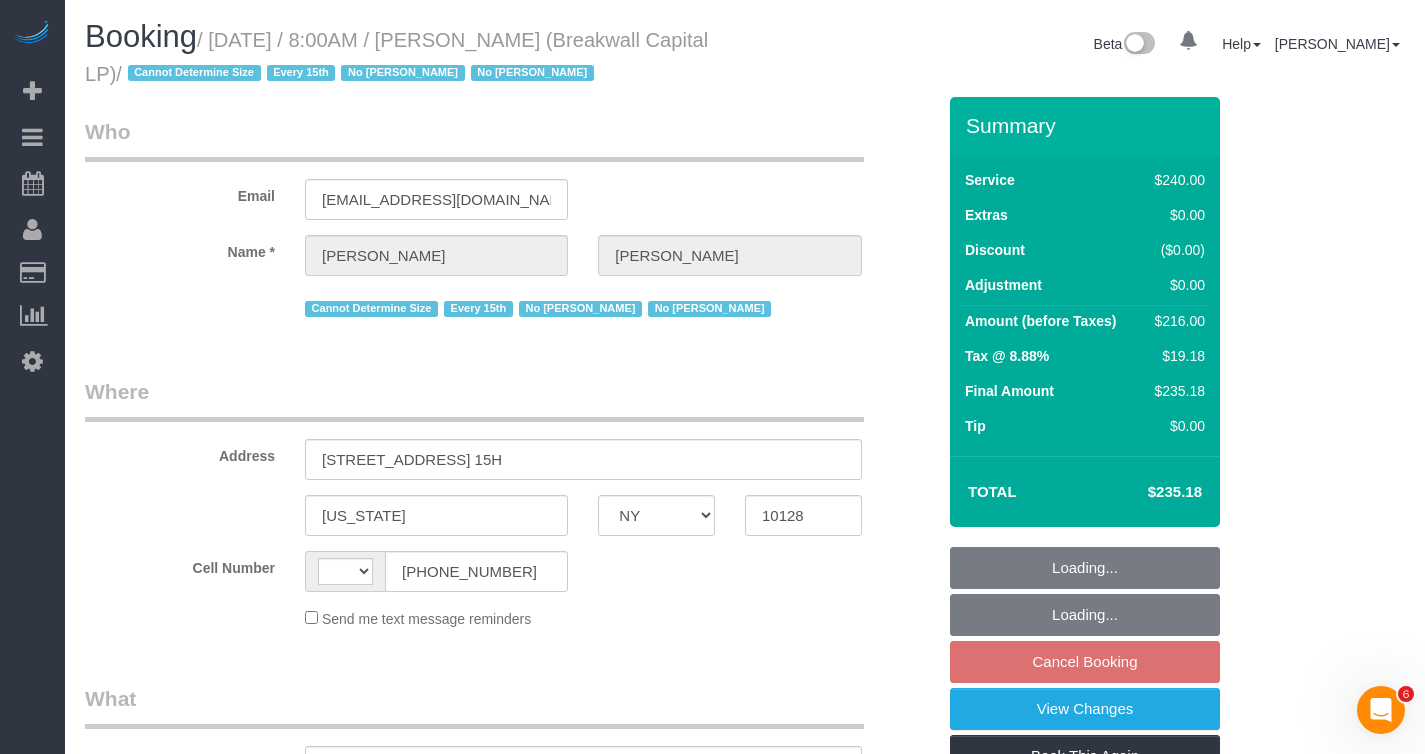 select on "string:[GEOGRAPHIC_DATA]" 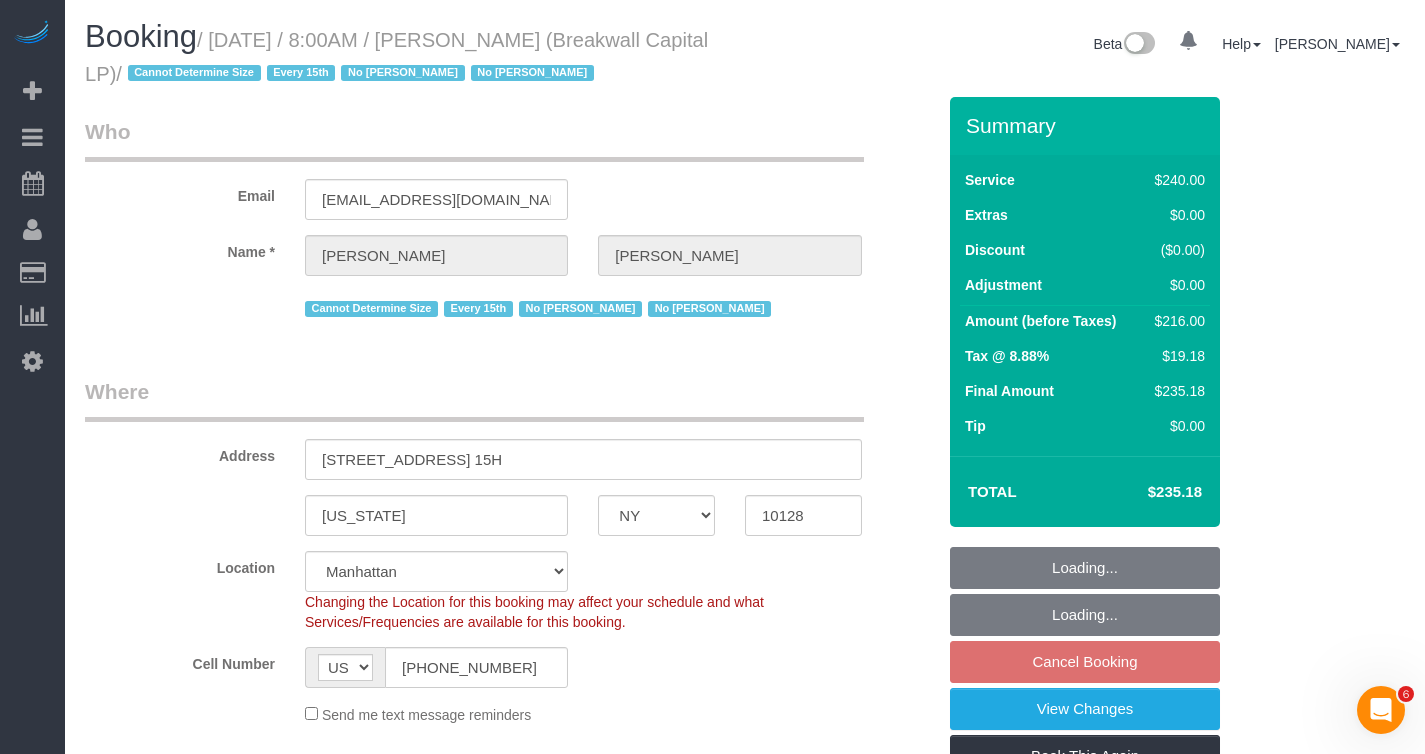select on "object:827" 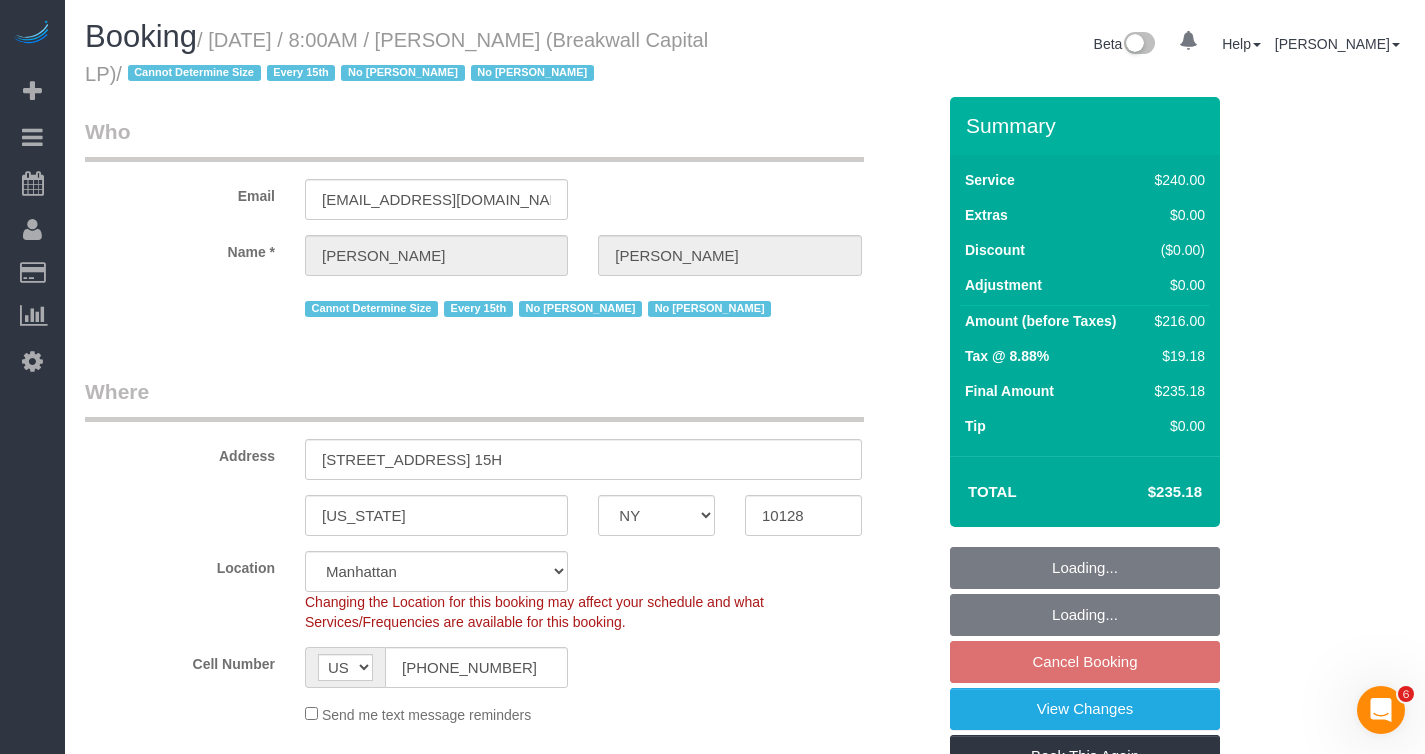 select on "string:stripe-pm_1PxBqu4VGloSiKo73hUWzDdT" 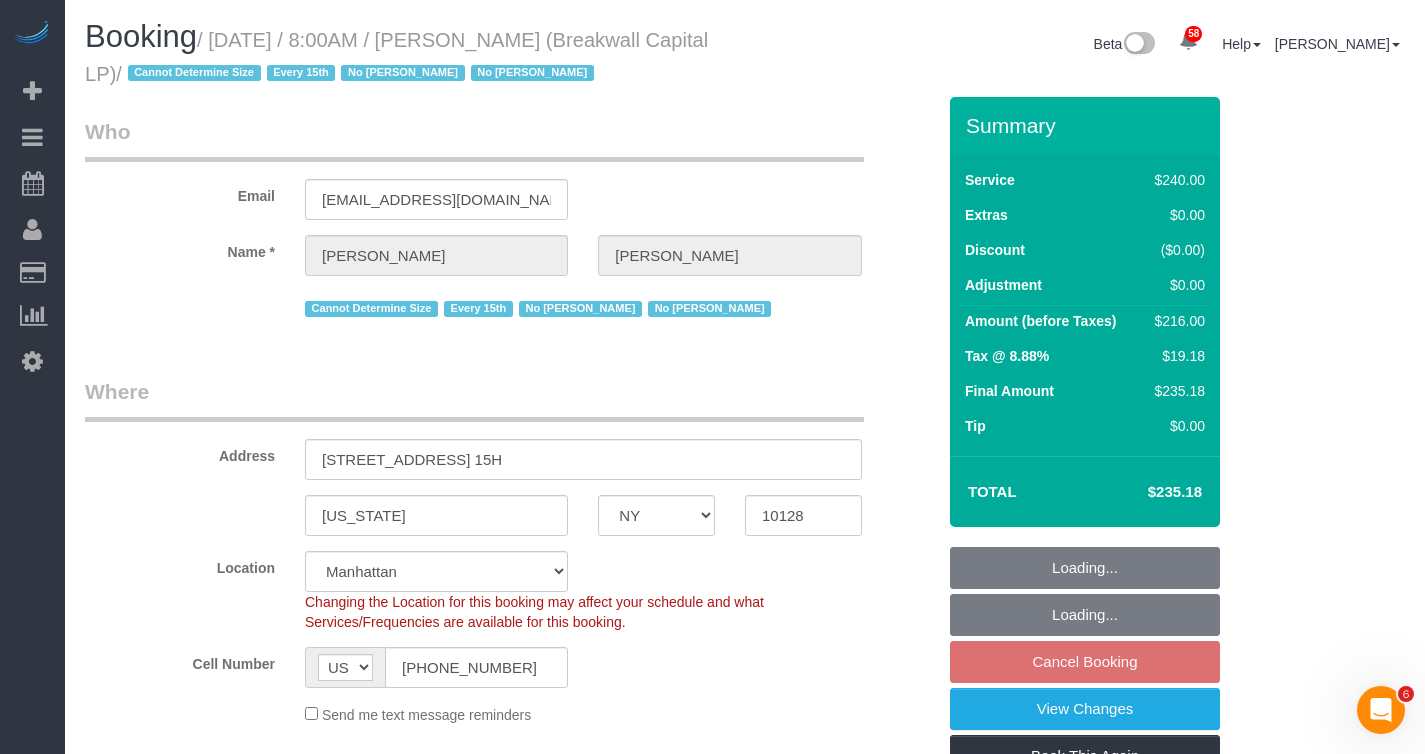 select on "180" 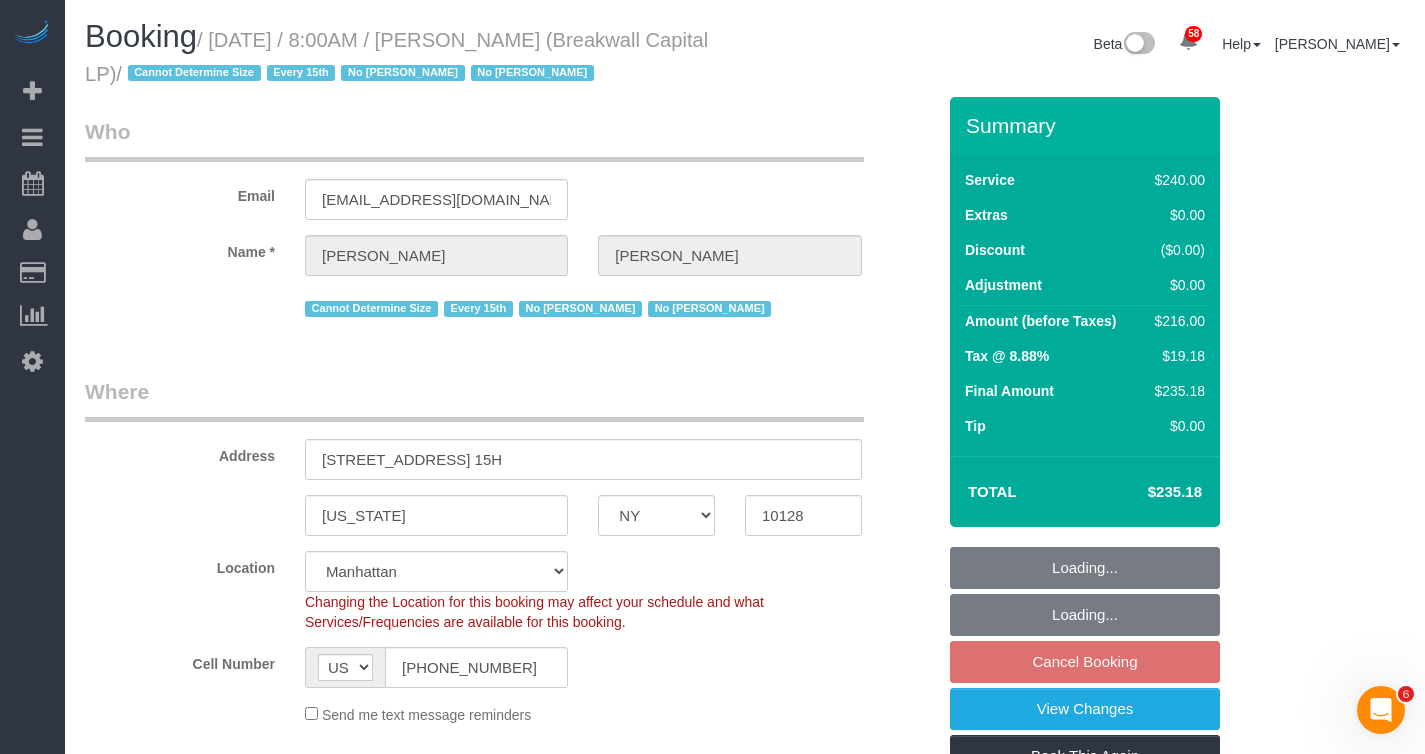 select on "spot1" 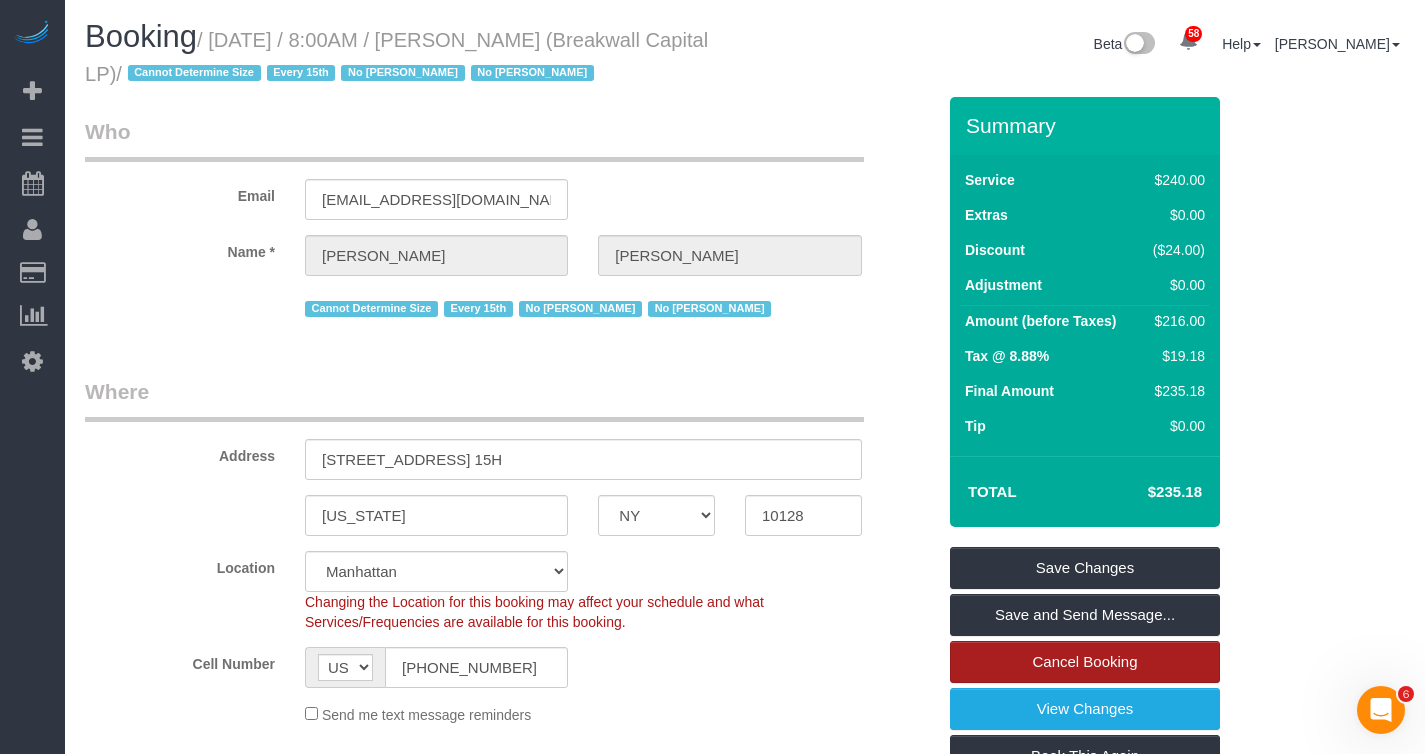 click on "Cancel Booking" at bounding box center [1085, 662] 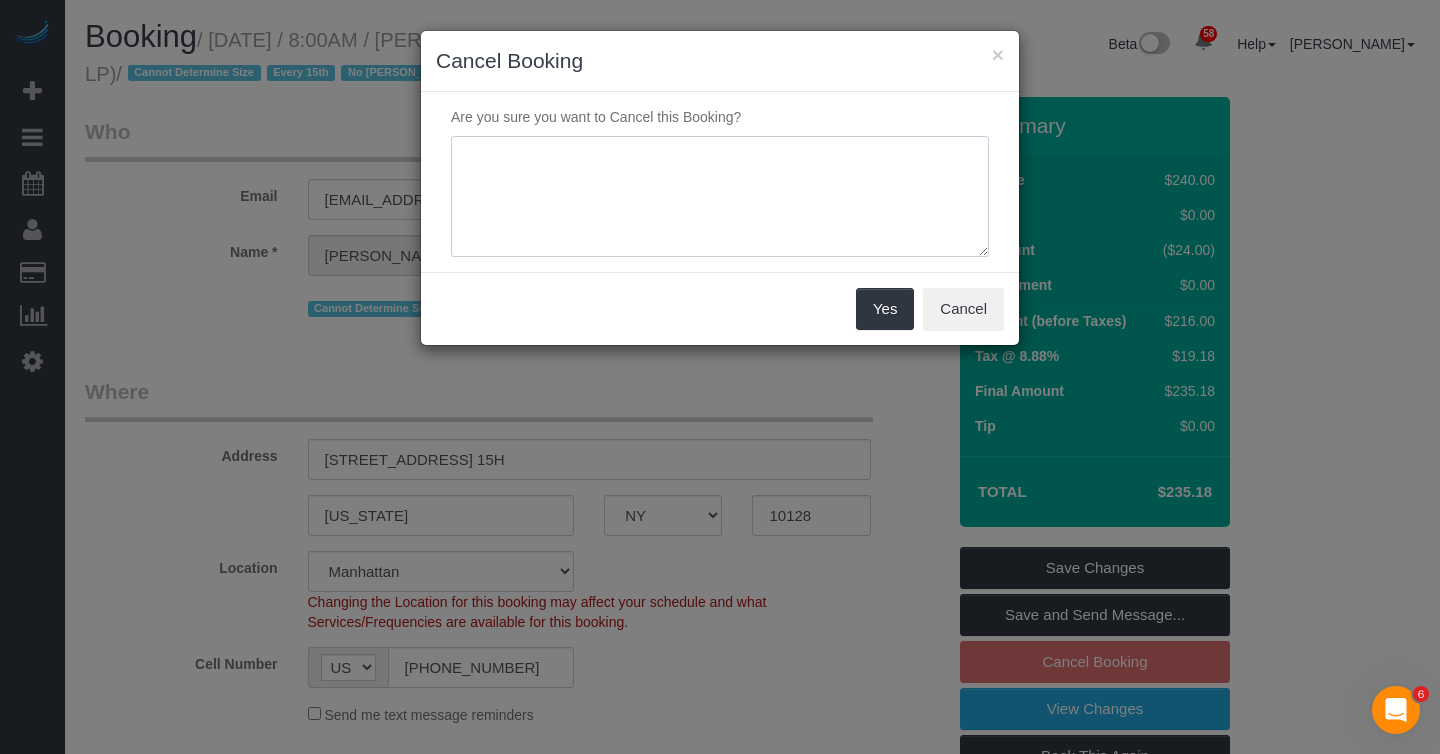 click at bounding box center [720, 197] 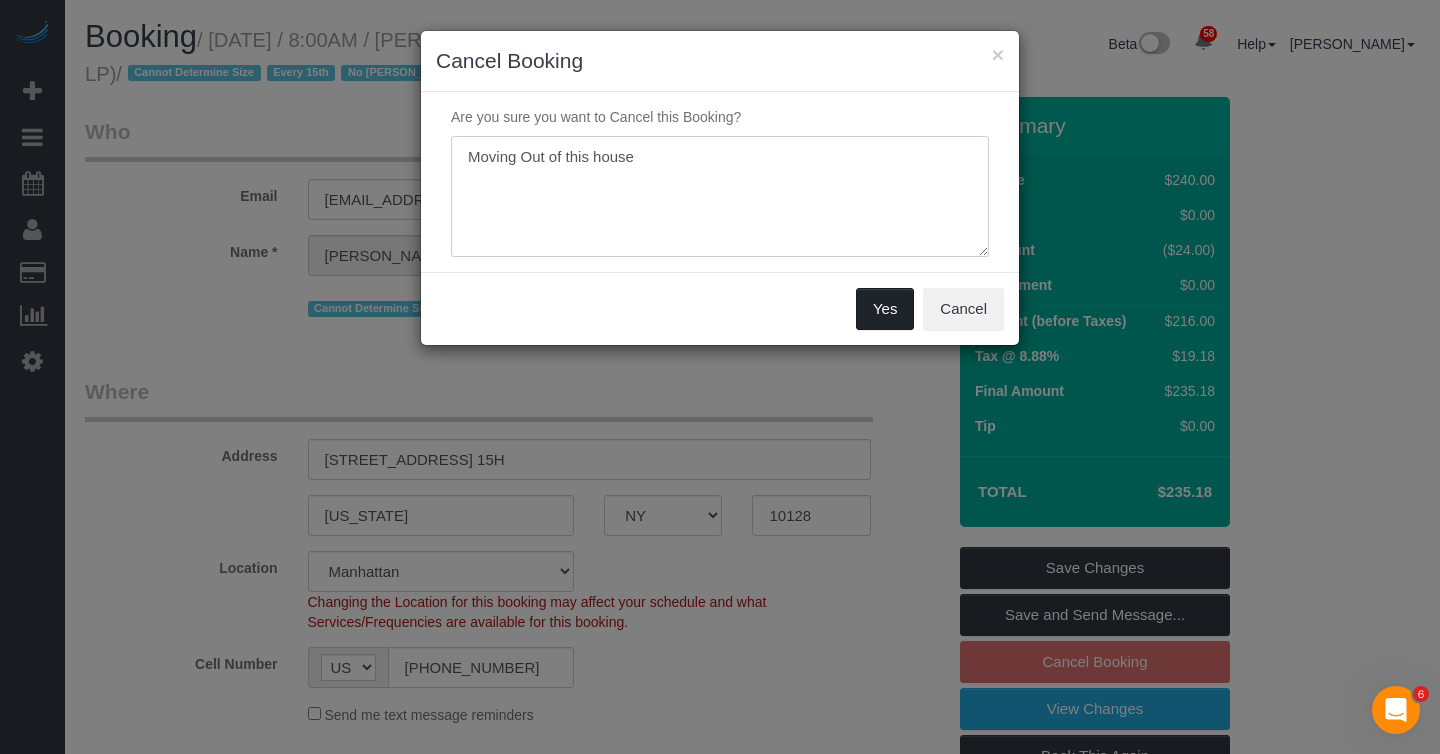 type on "Moving Out of this house" 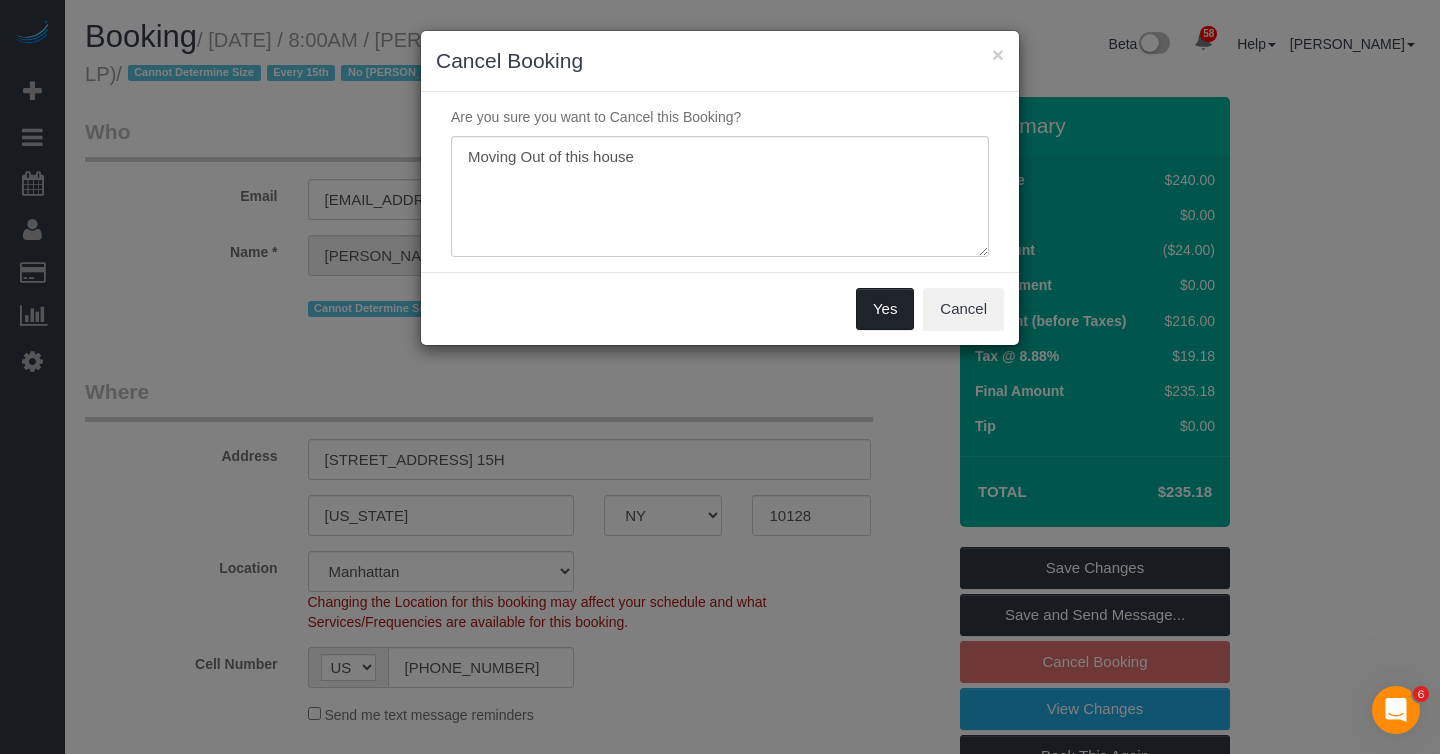 click on "Yes" at bounding box center [885, 309] 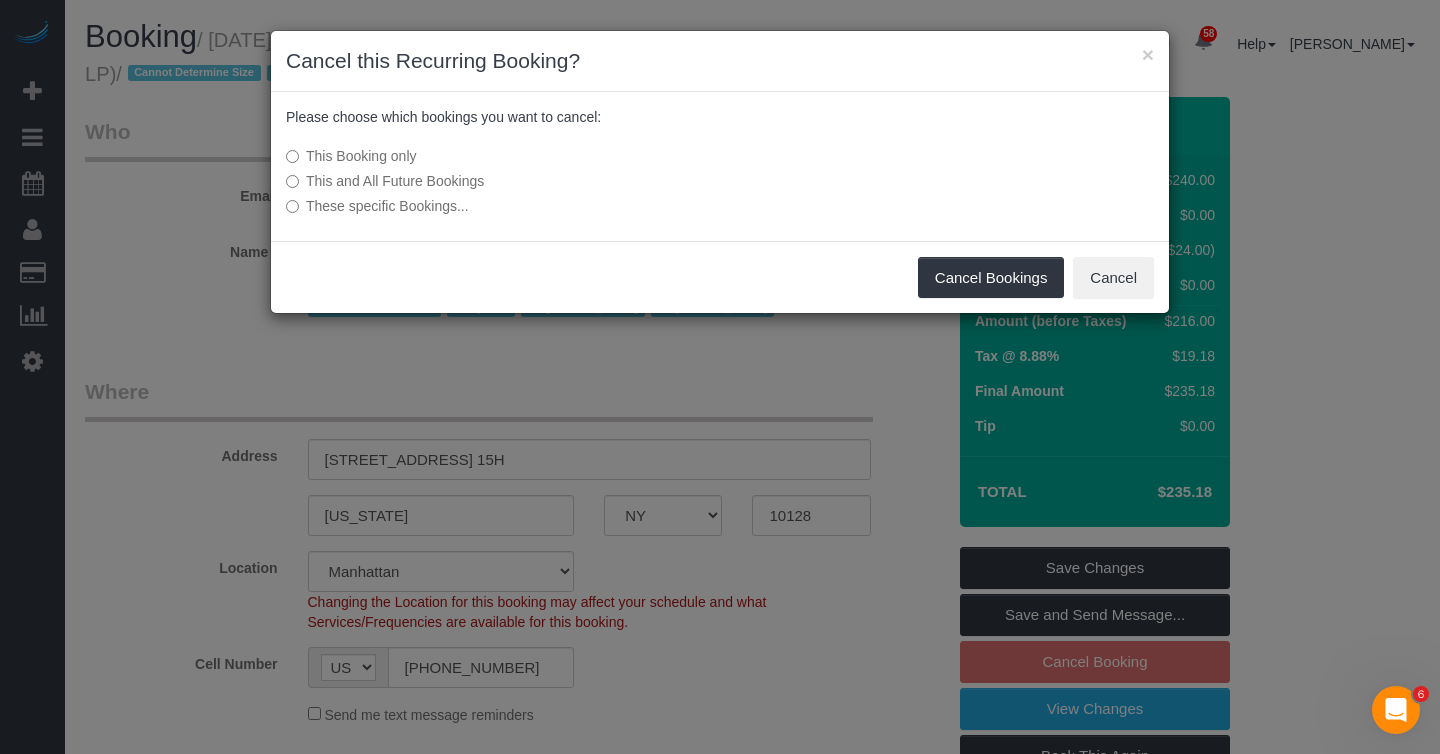 click on "This and All Future Bookings" at bounding box center [570, 181] 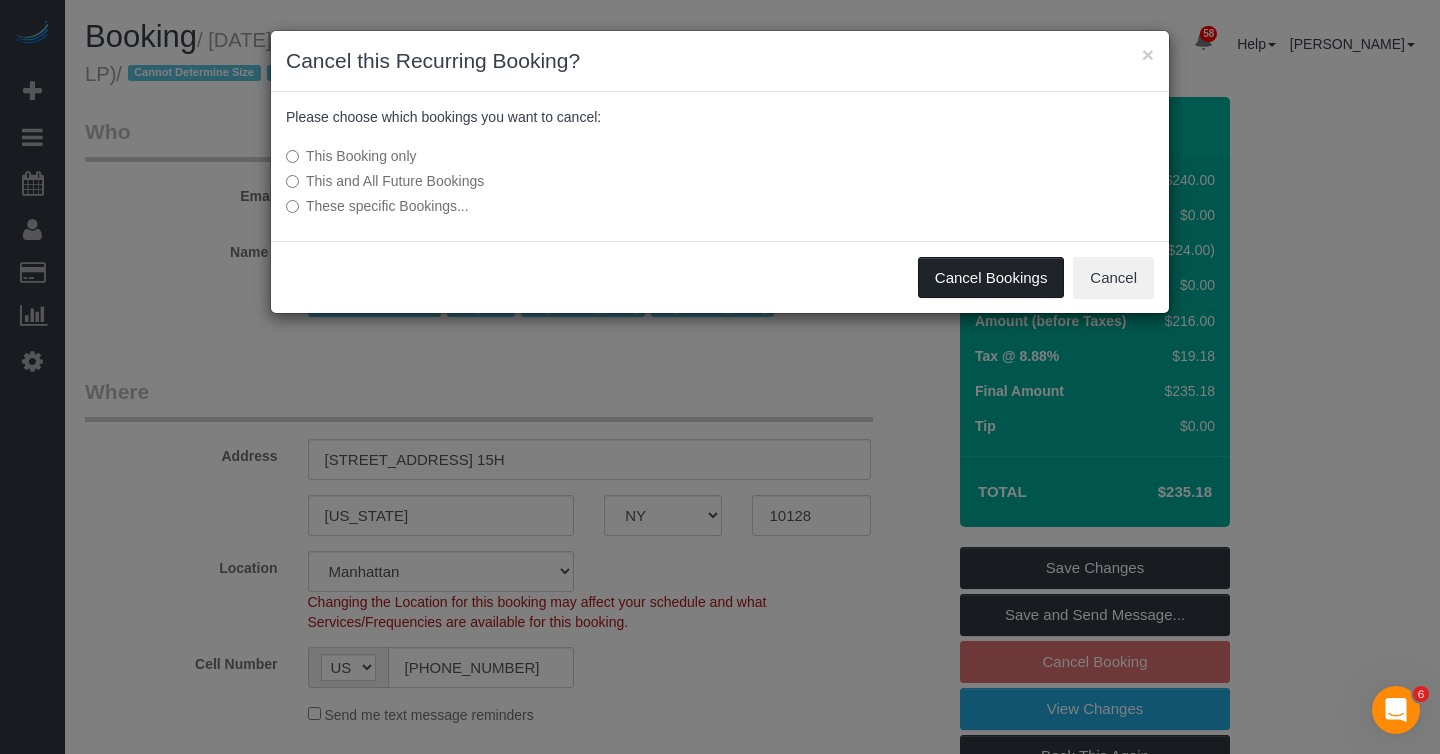 click on "Cancel Bookings" at bounding box center (991, 278) 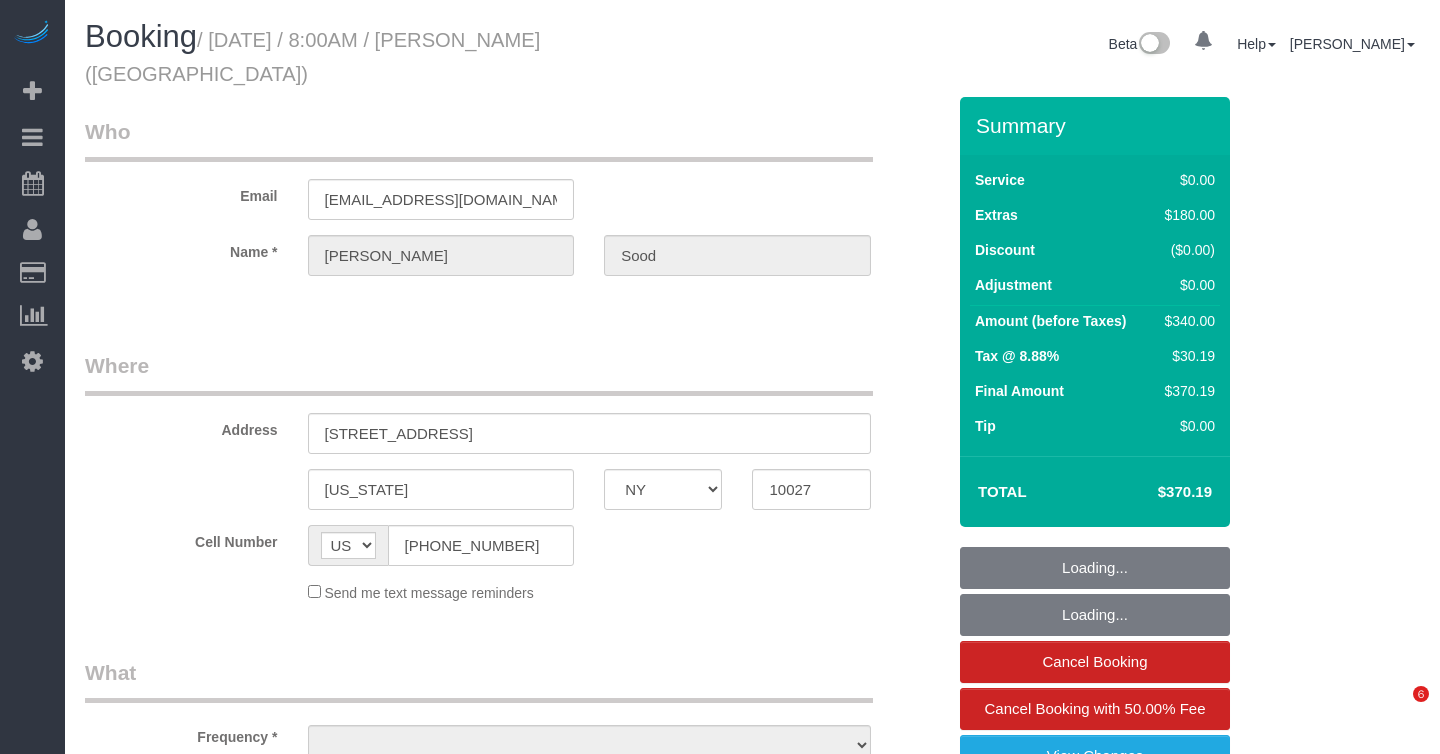 select on "NY" 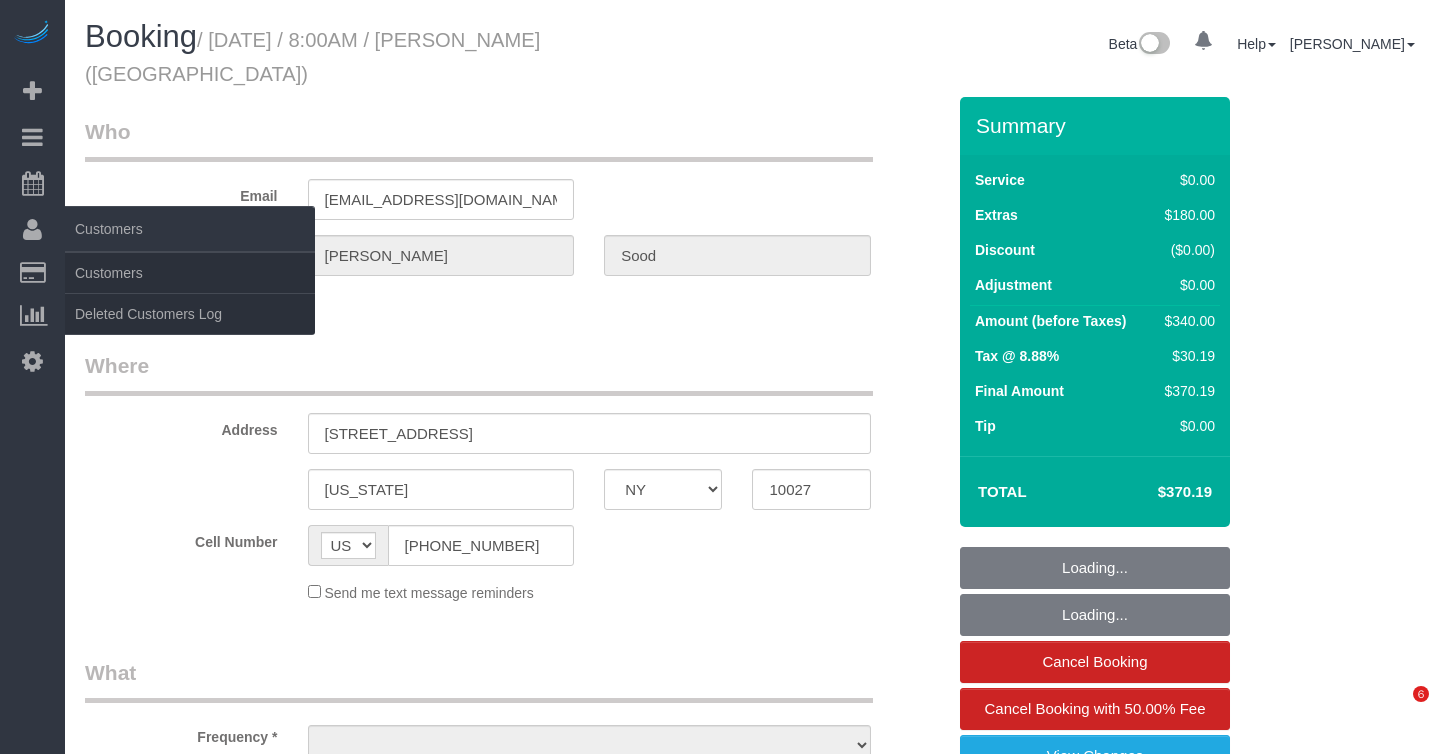scroll, scrollTop: 0, scrollLeft: 0, axis: both 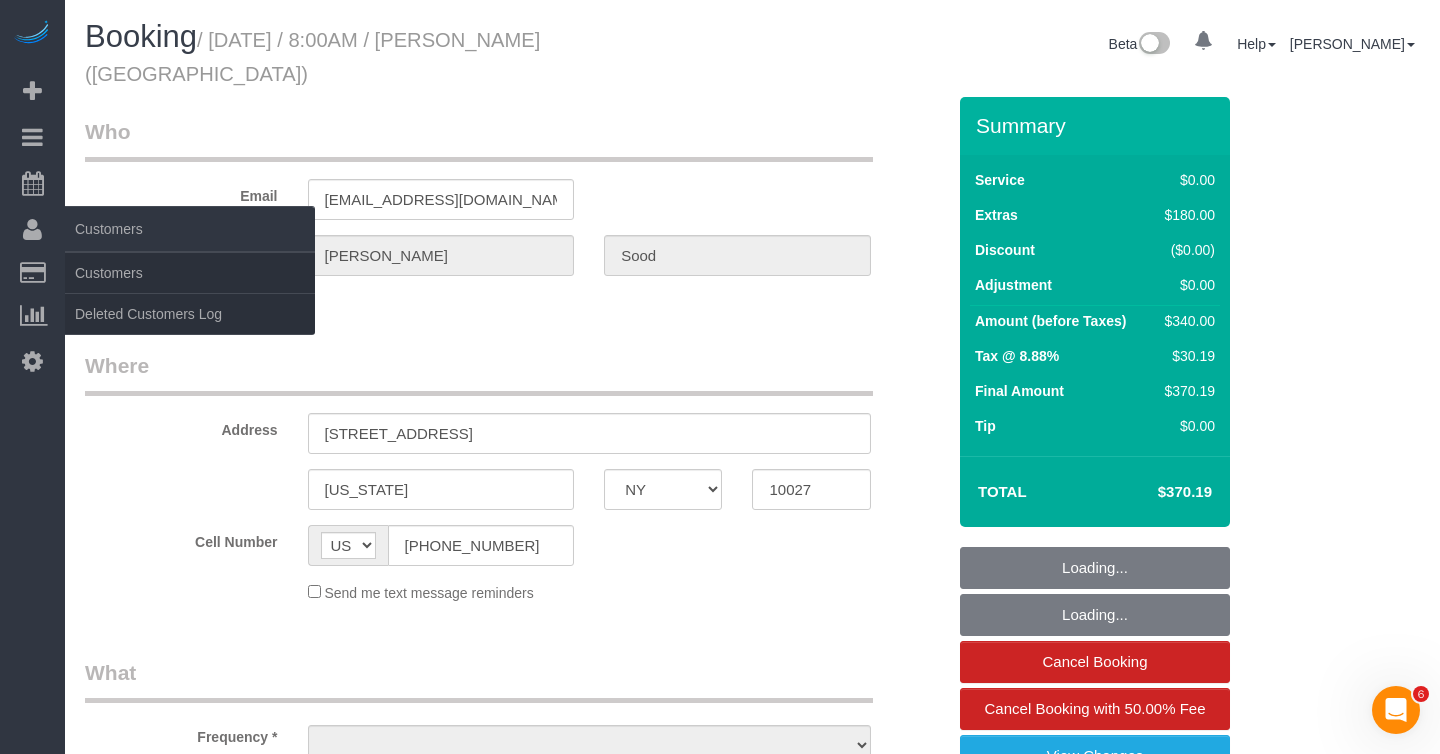 select on "number:89" 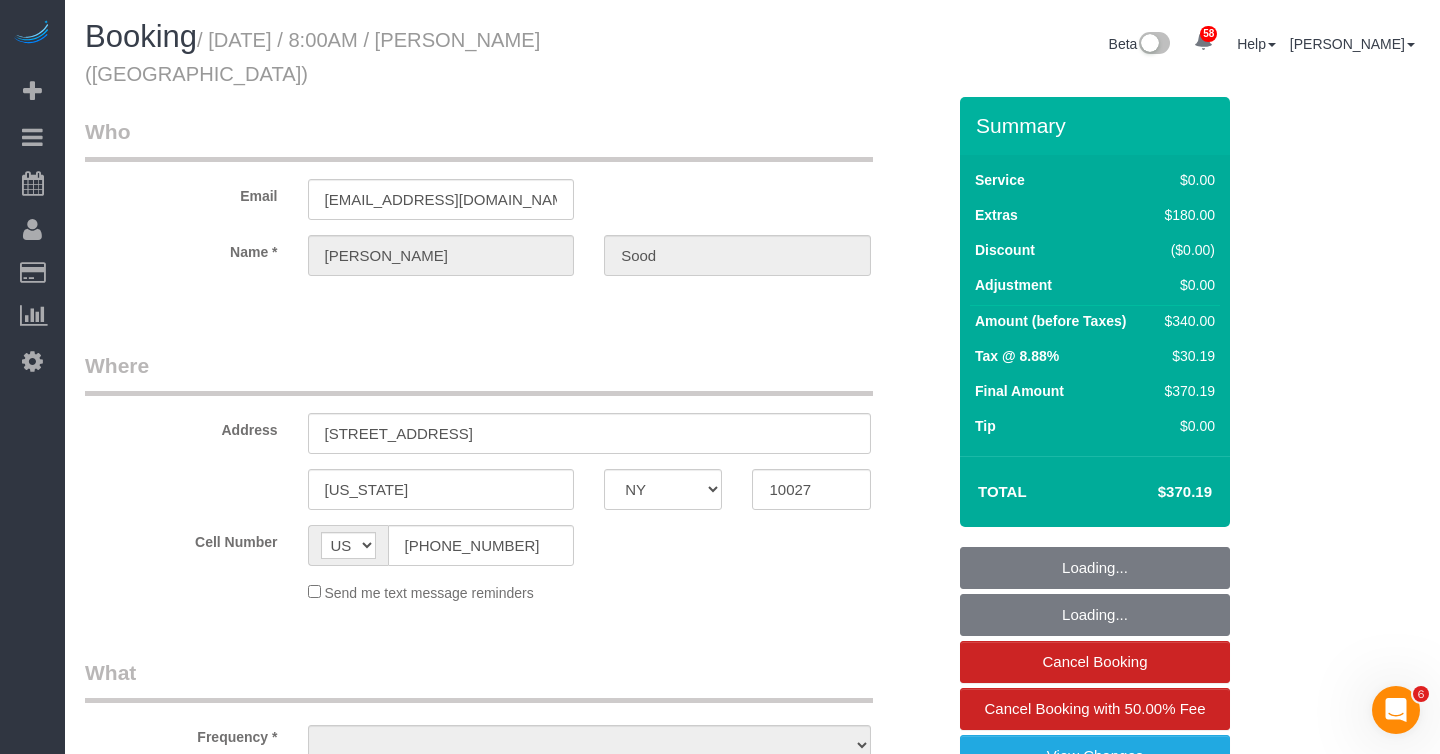 select on "object:960" 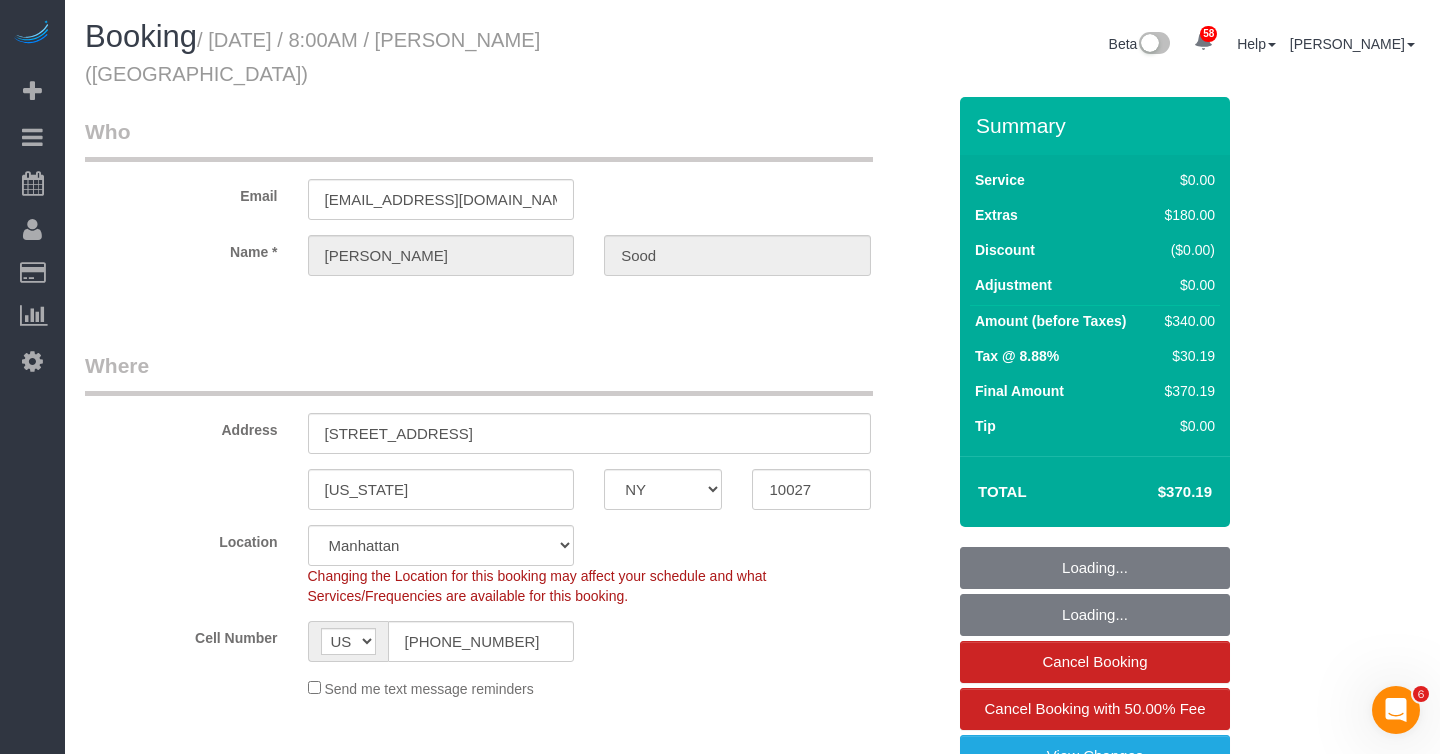select on "object:1439" 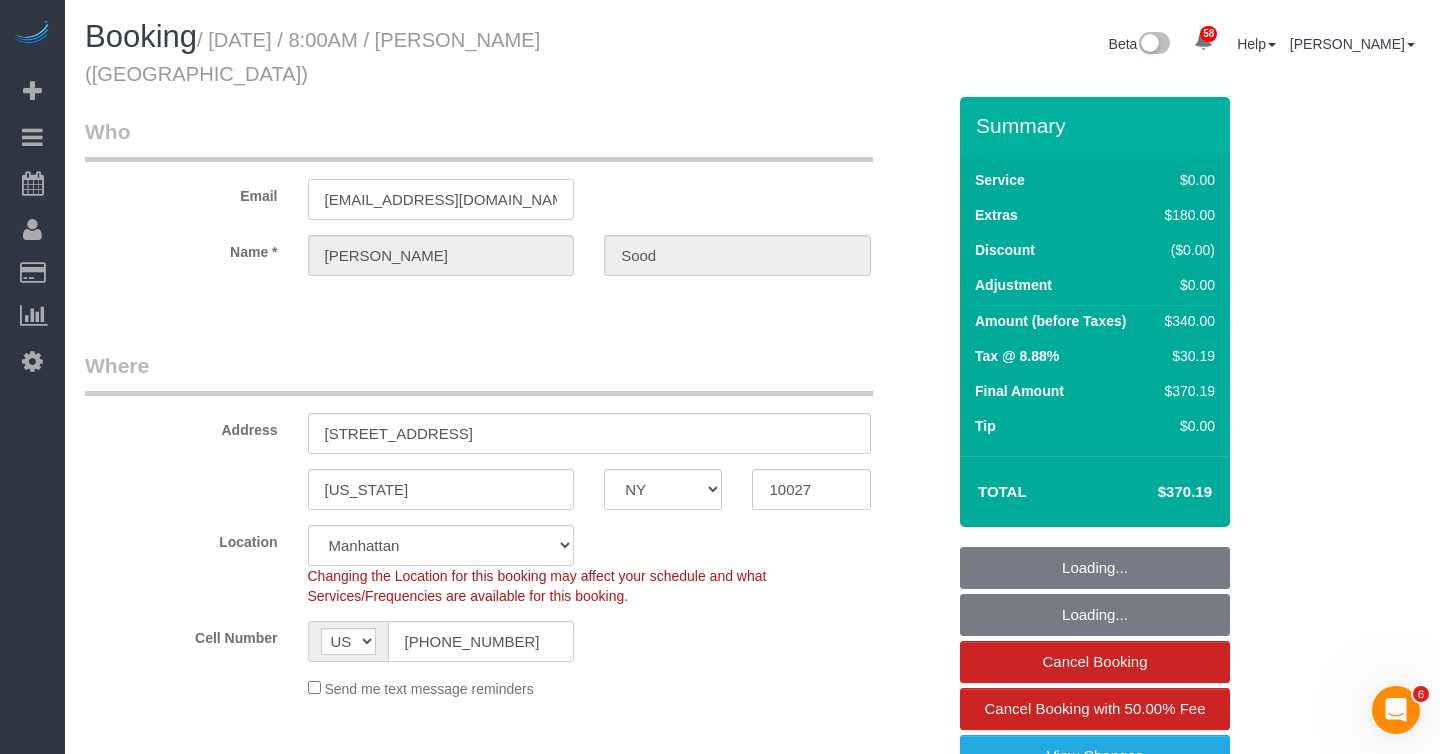 click on "[EMAIL_ADDRESS][DOMAIN_NAME]" at bounding box center (441, 199) 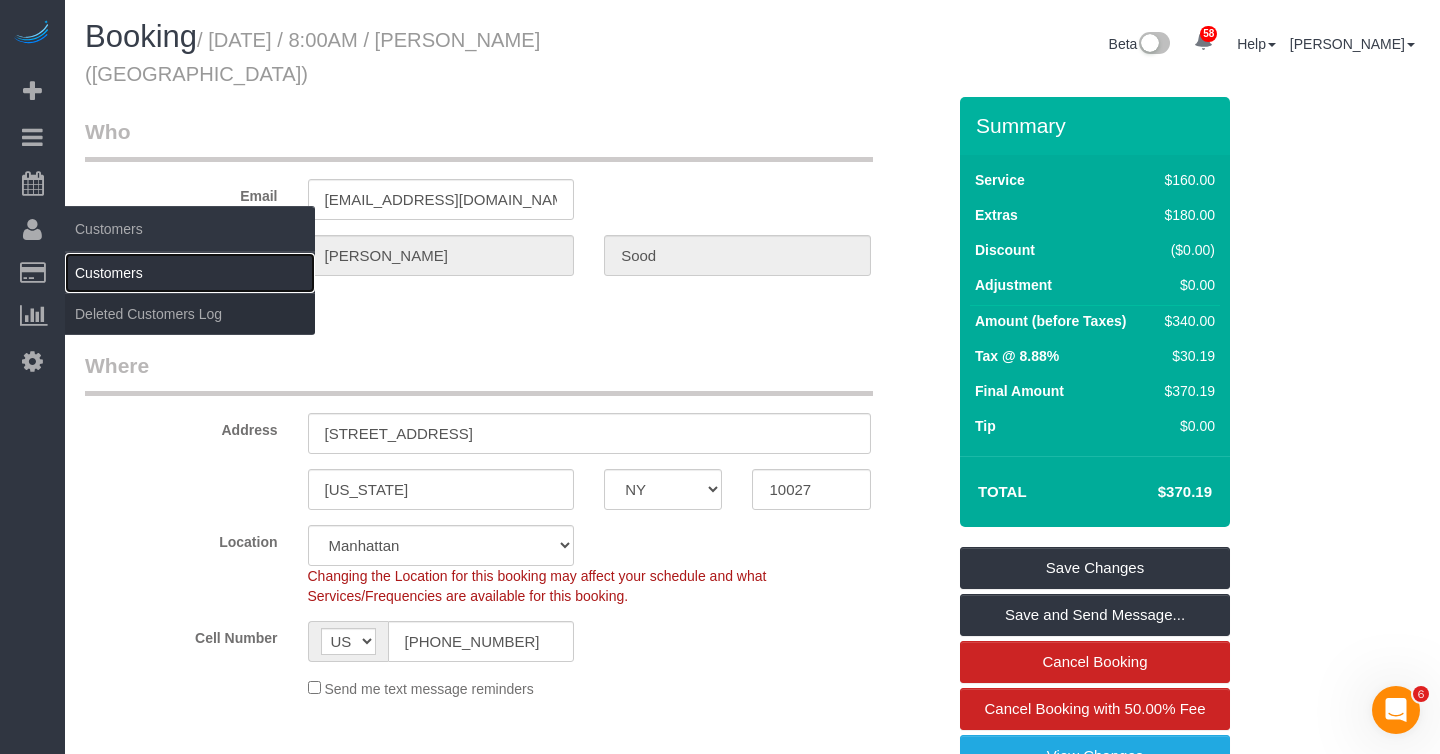 click on "Customers" at bounding box center [190, 273] 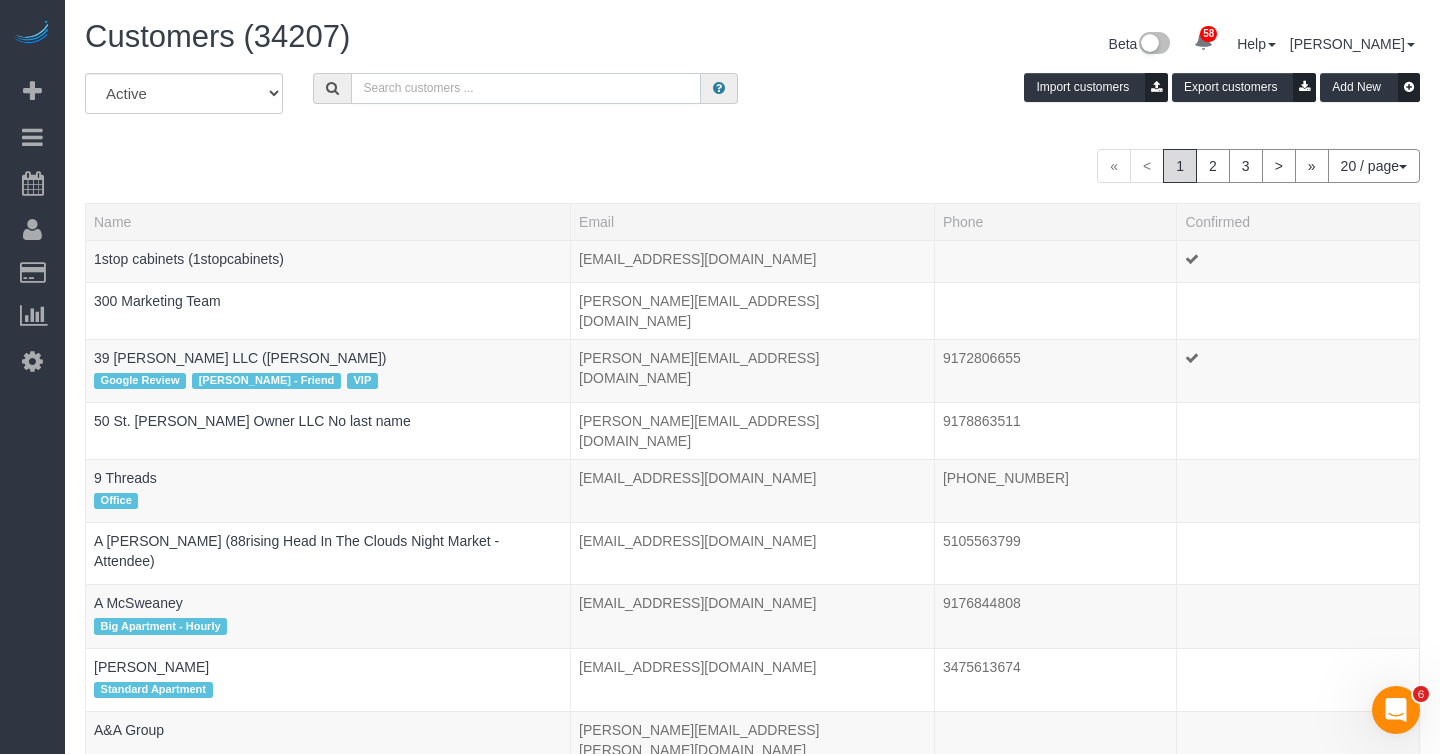 click at bounding box center (526, 88) 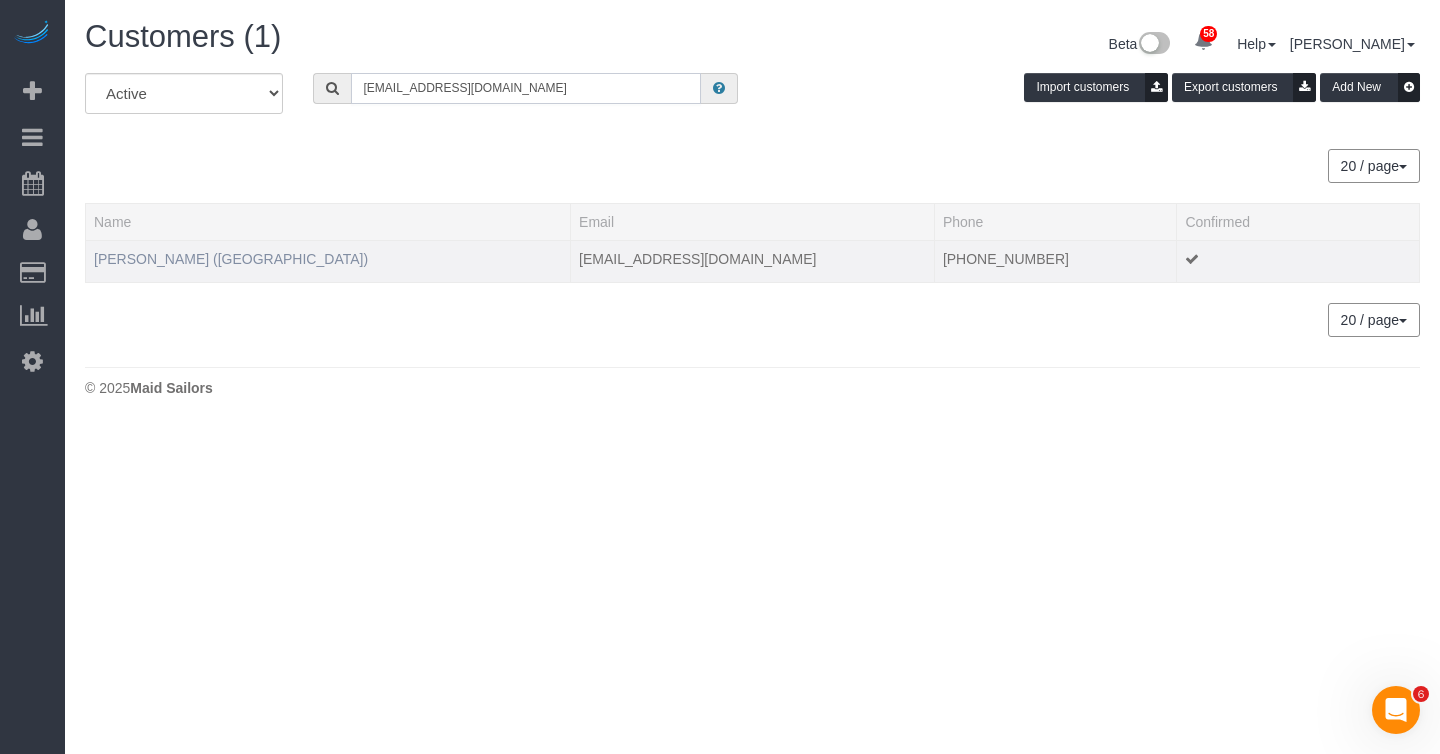type on "arnavs@cmu.edu" 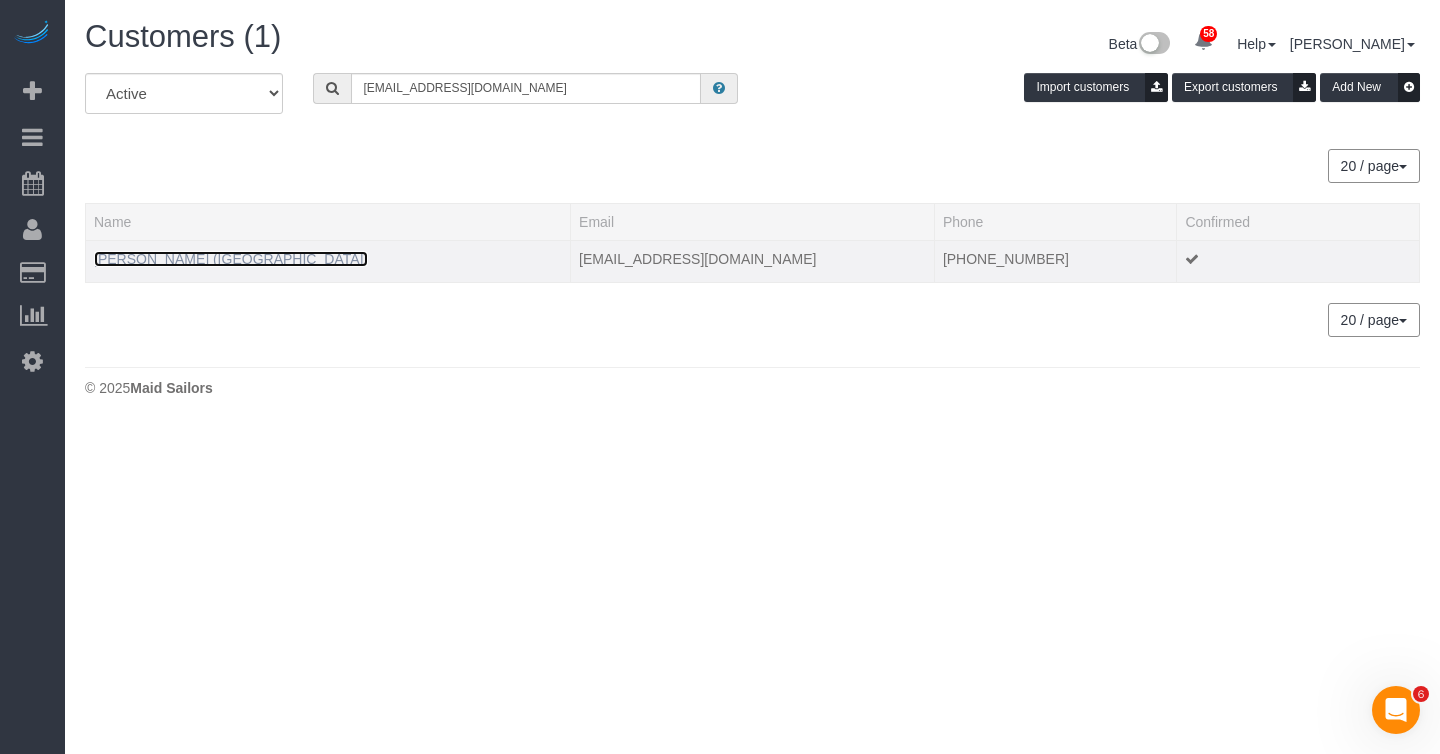 click on "Arnav Sood (Carnegie Mellon University)" at bounding box center (231, 259) 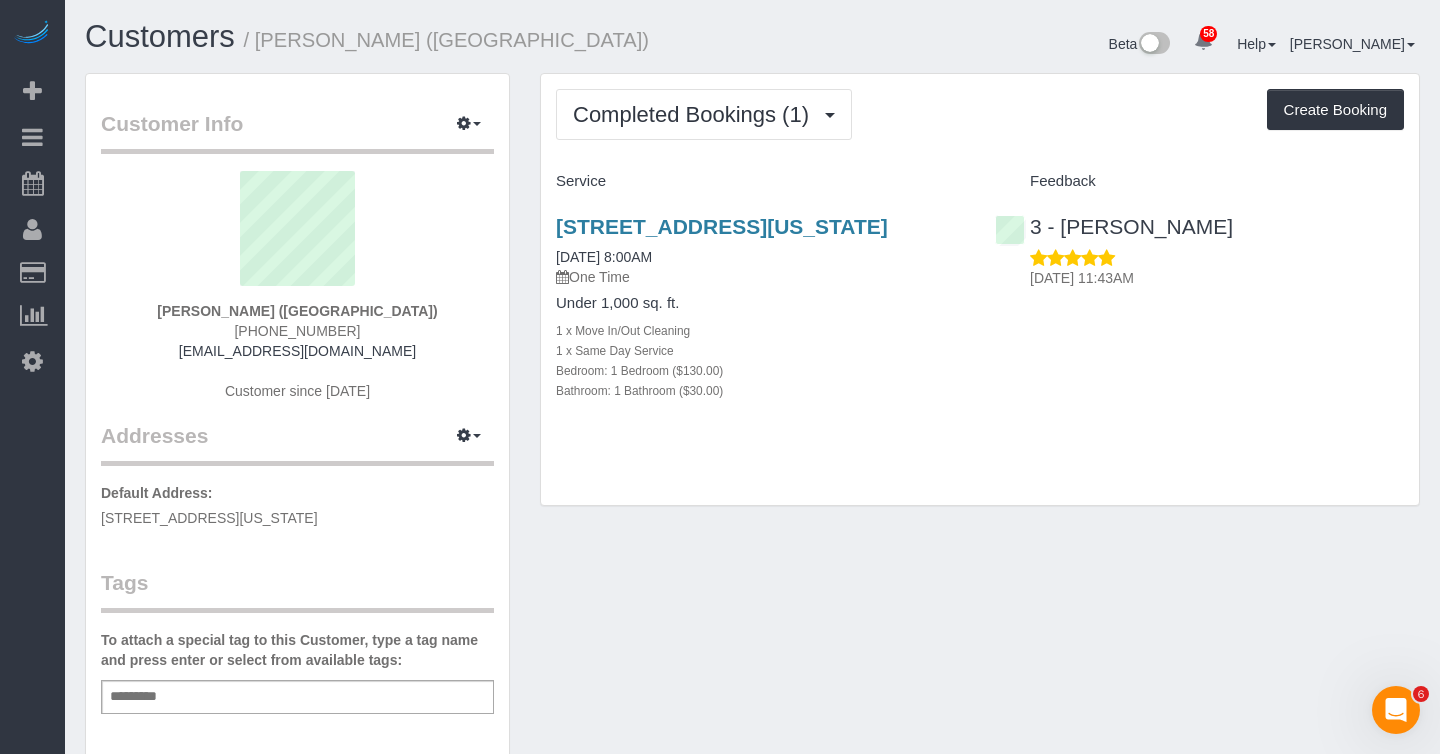 click at bounding box center (1106, 259) 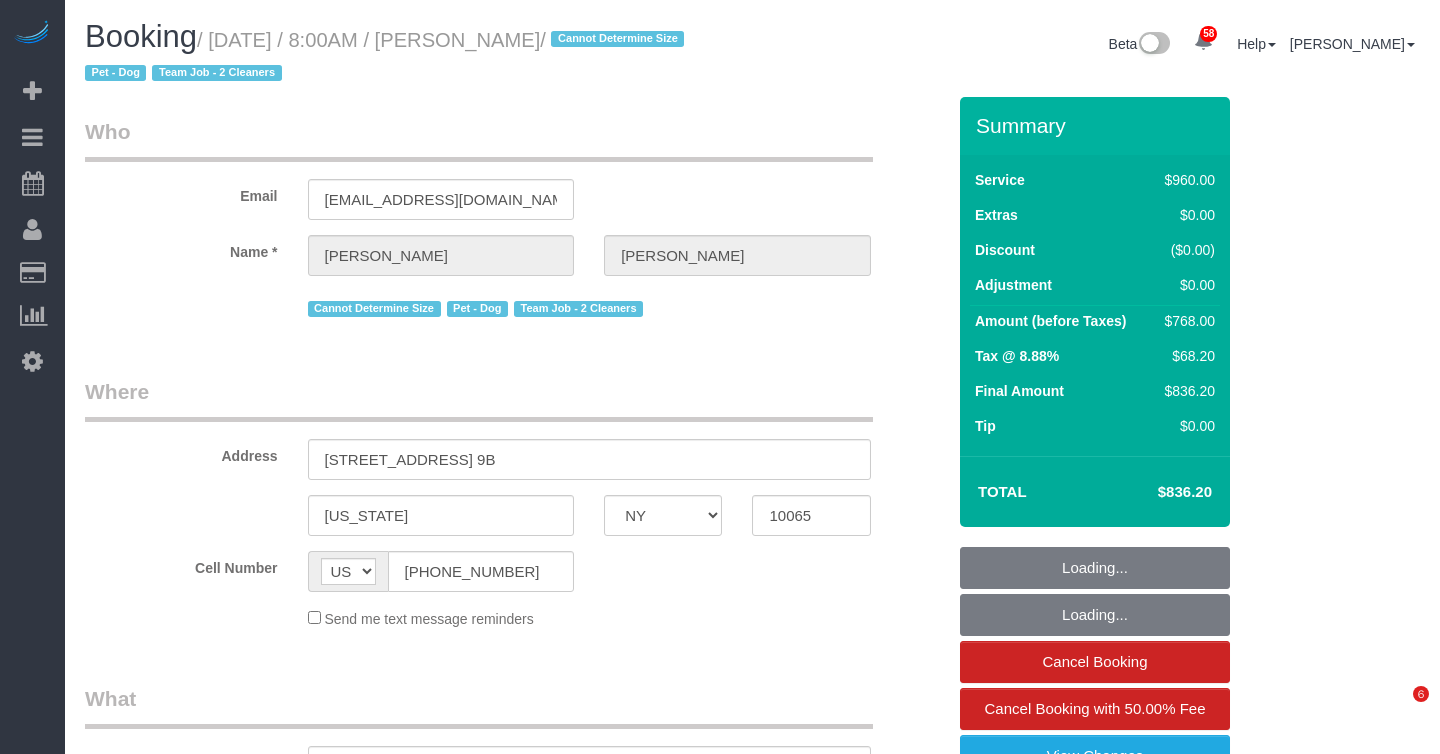 select on "NY" 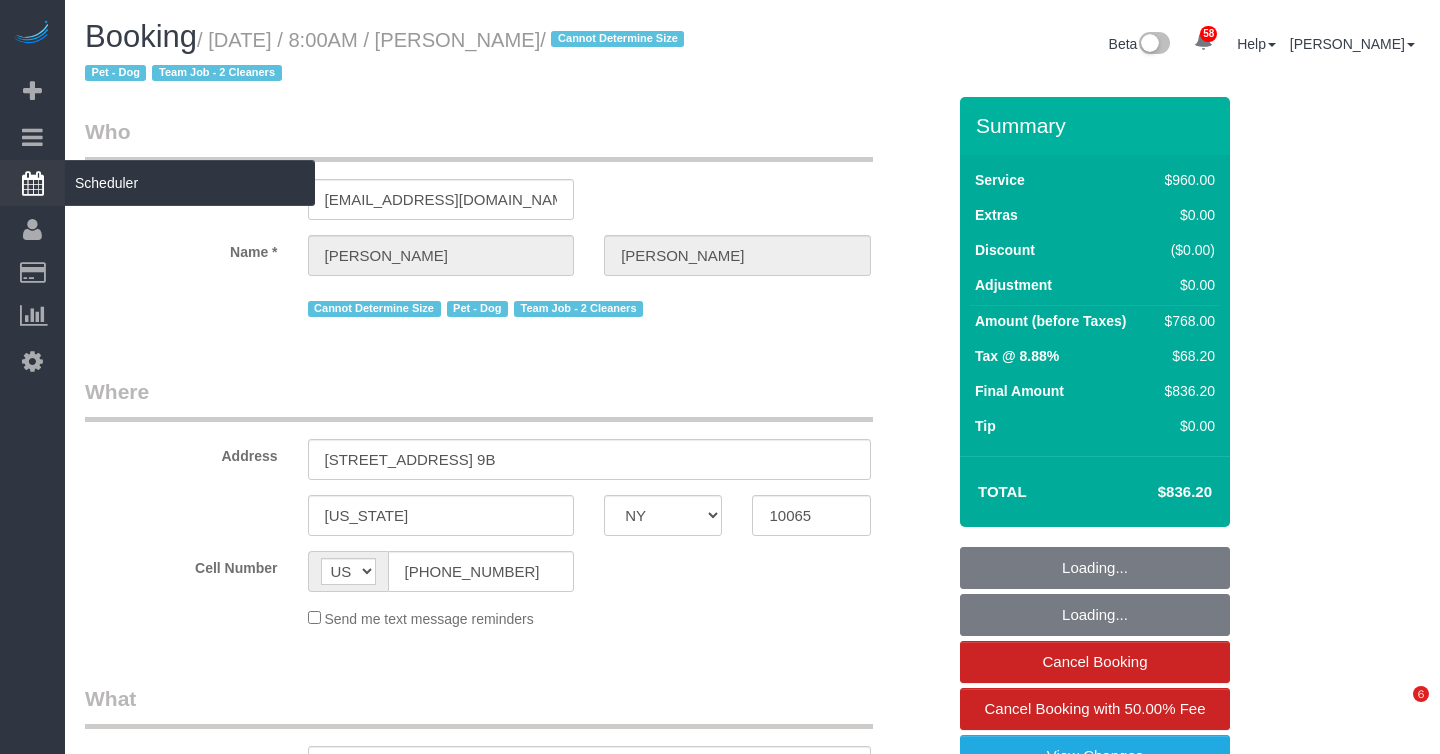 scroll, scrollTop: 0, scrollLeft: 0, axis: both 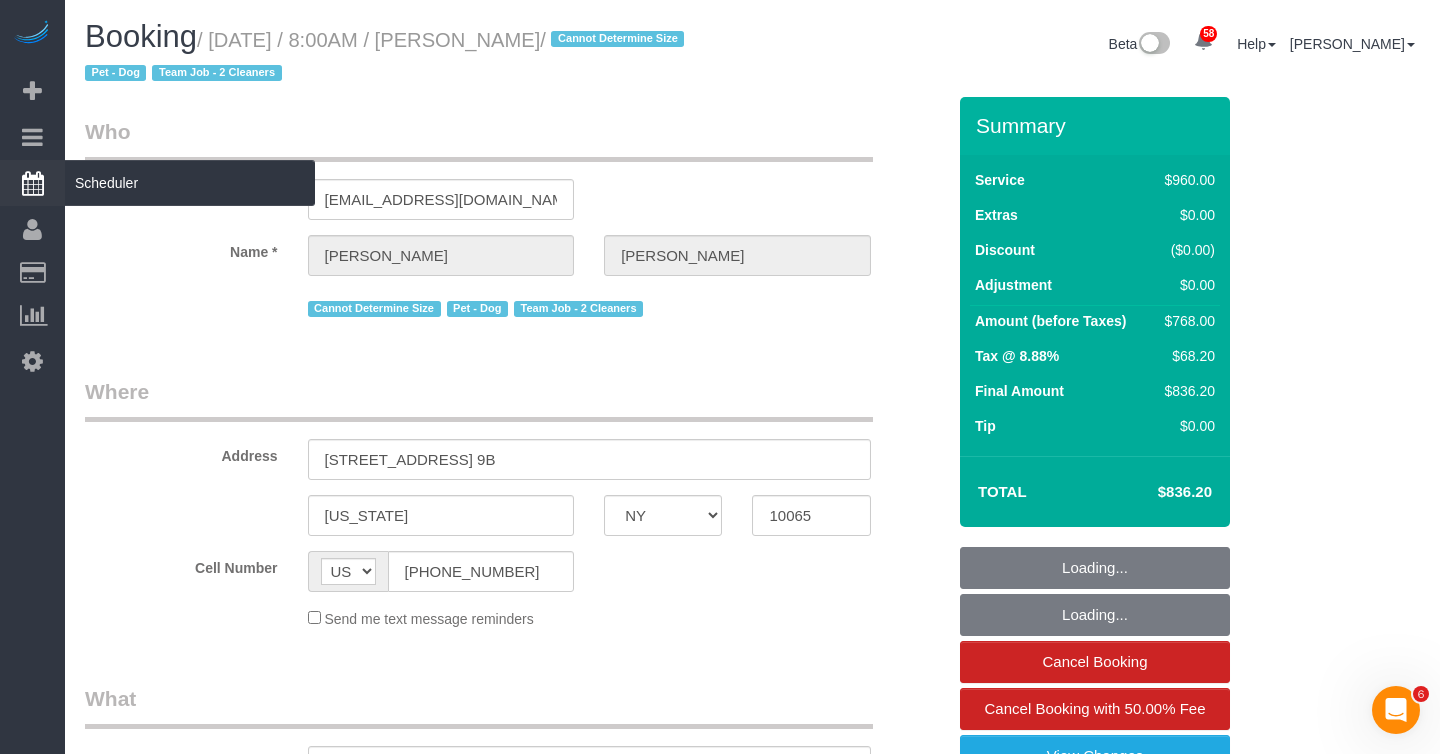 select on "object:827" 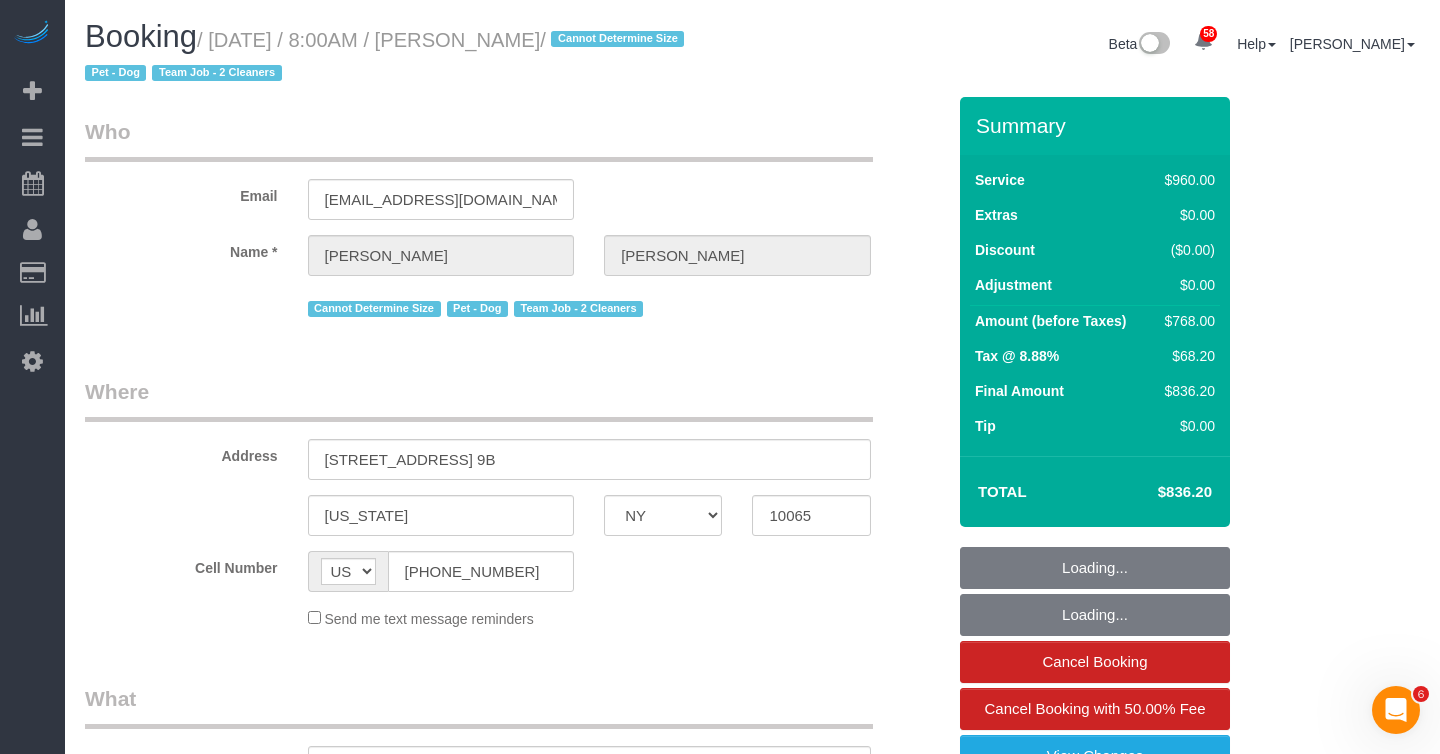 select on "3" 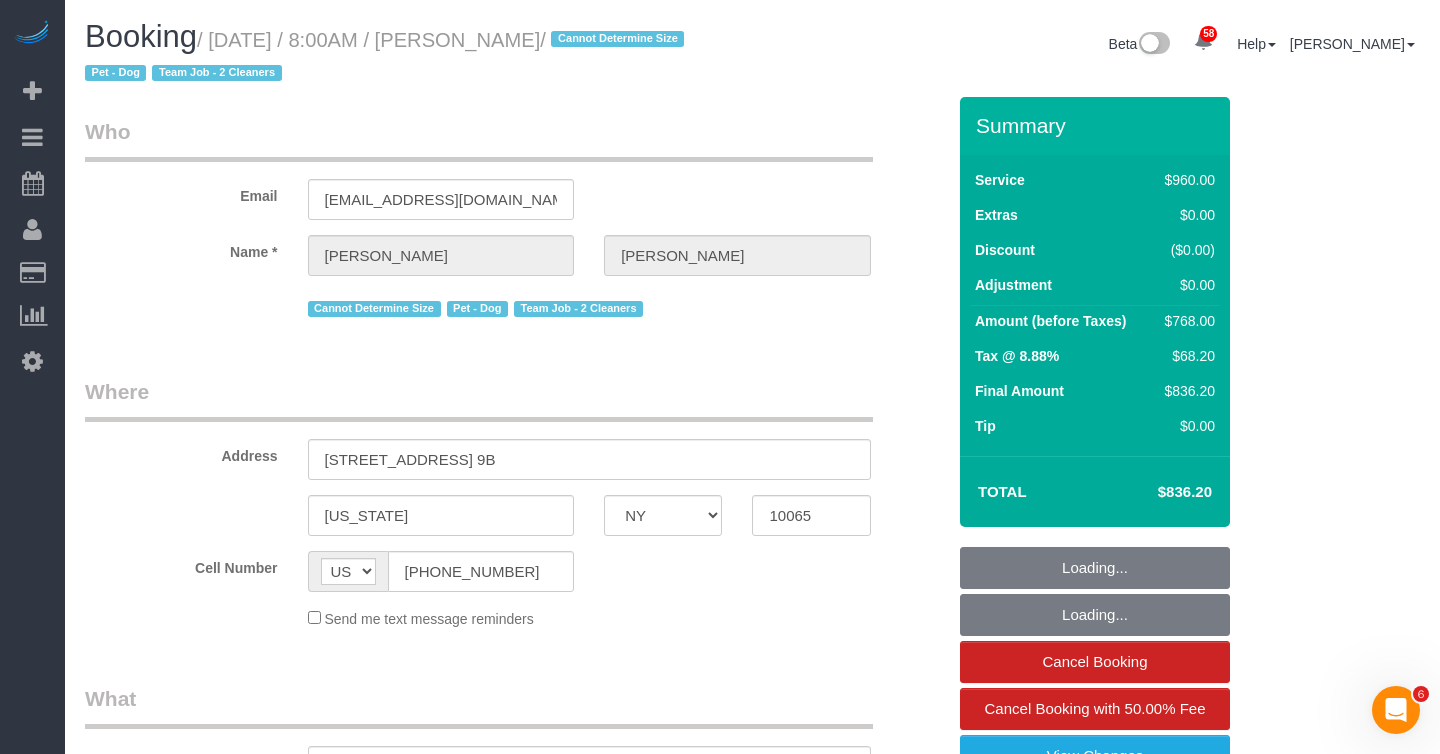 select on "240" 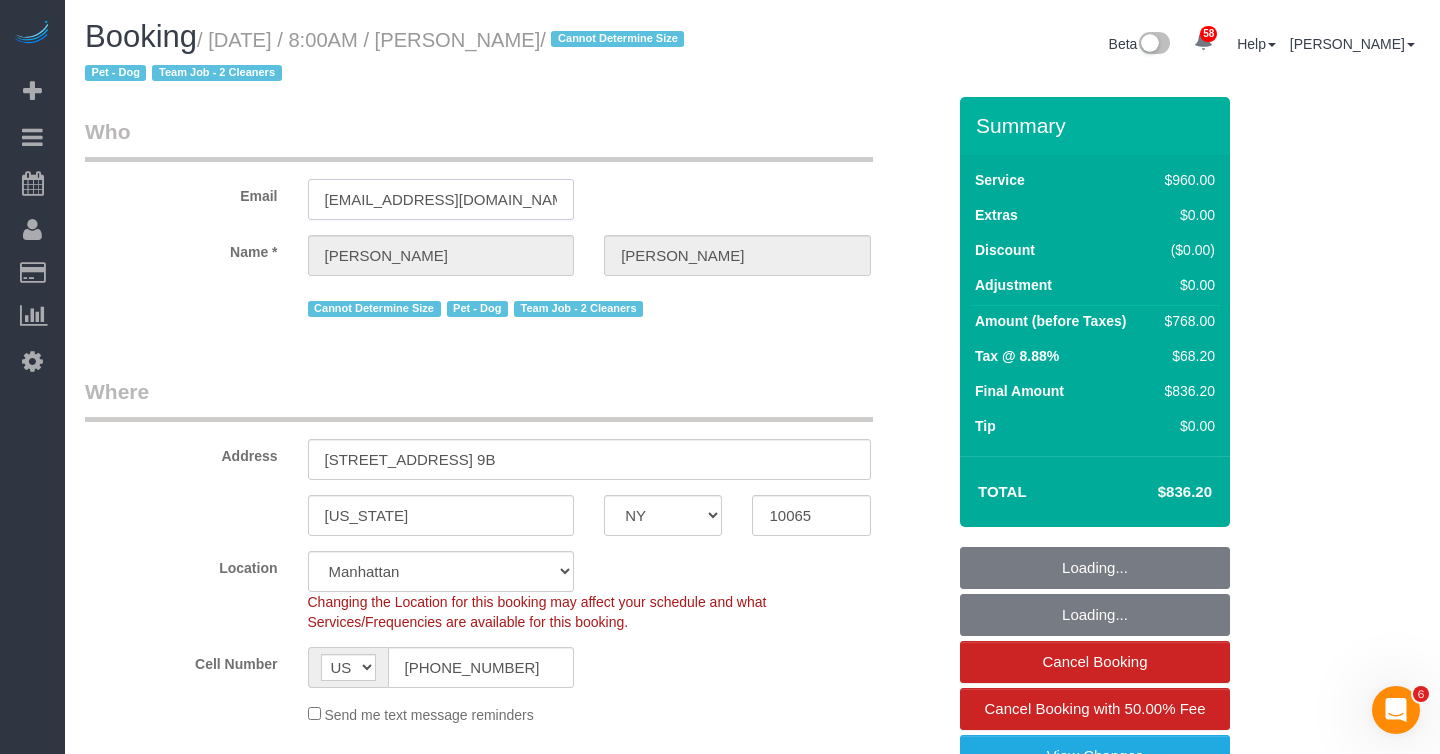 click on "[EMAIL_ADDRESS][DOMAIN_NAME]" at bounding box center [441, 199] 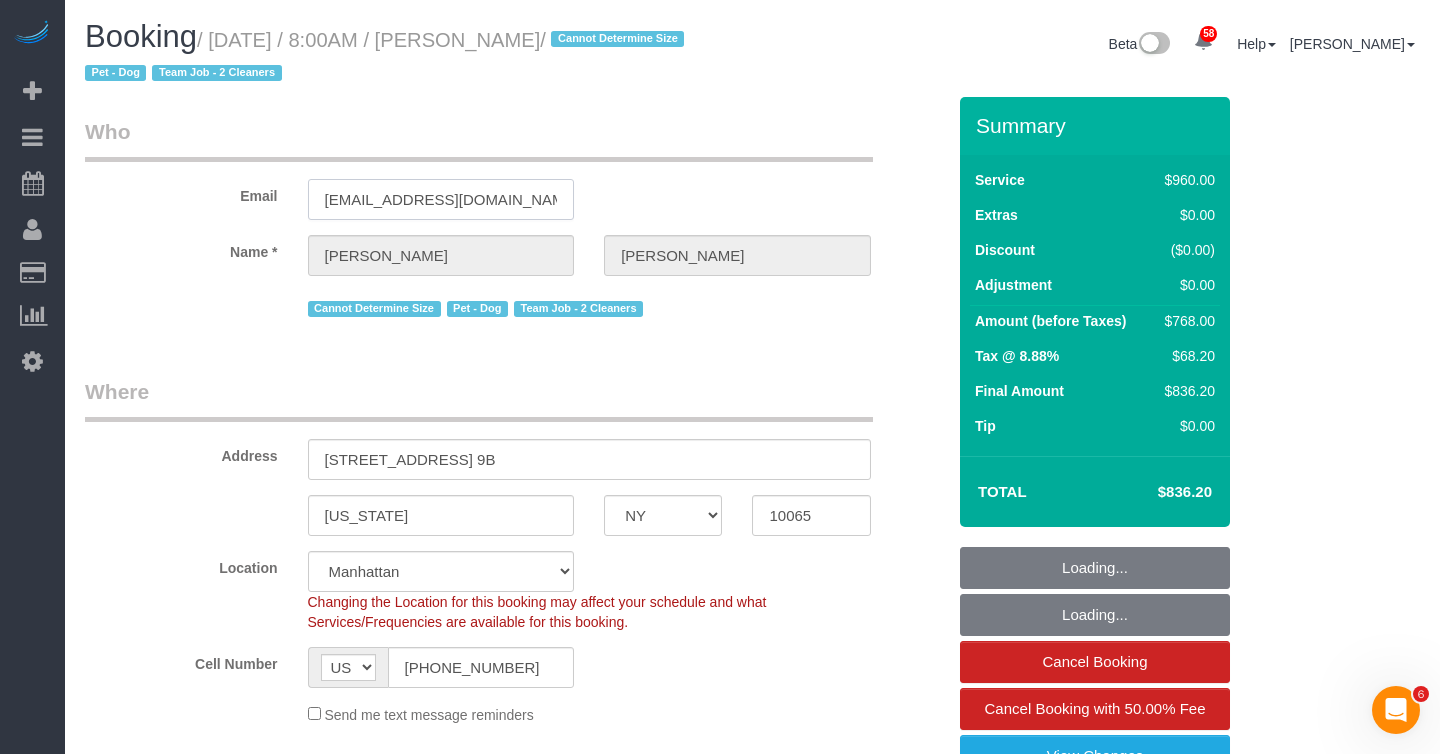 select on "object:1440" 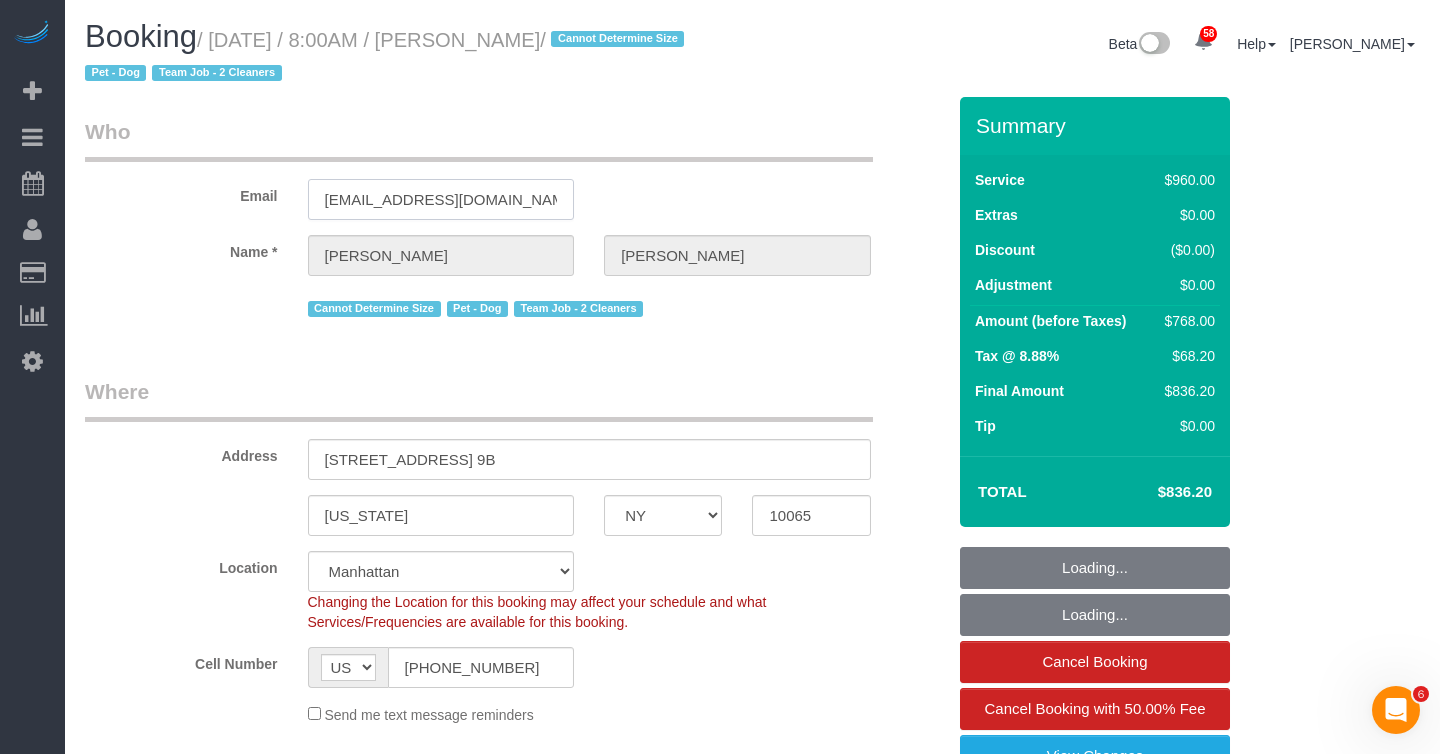 select on "string:stripe-pm_1RAUp24VGloSiKo7e5LAOa9R" 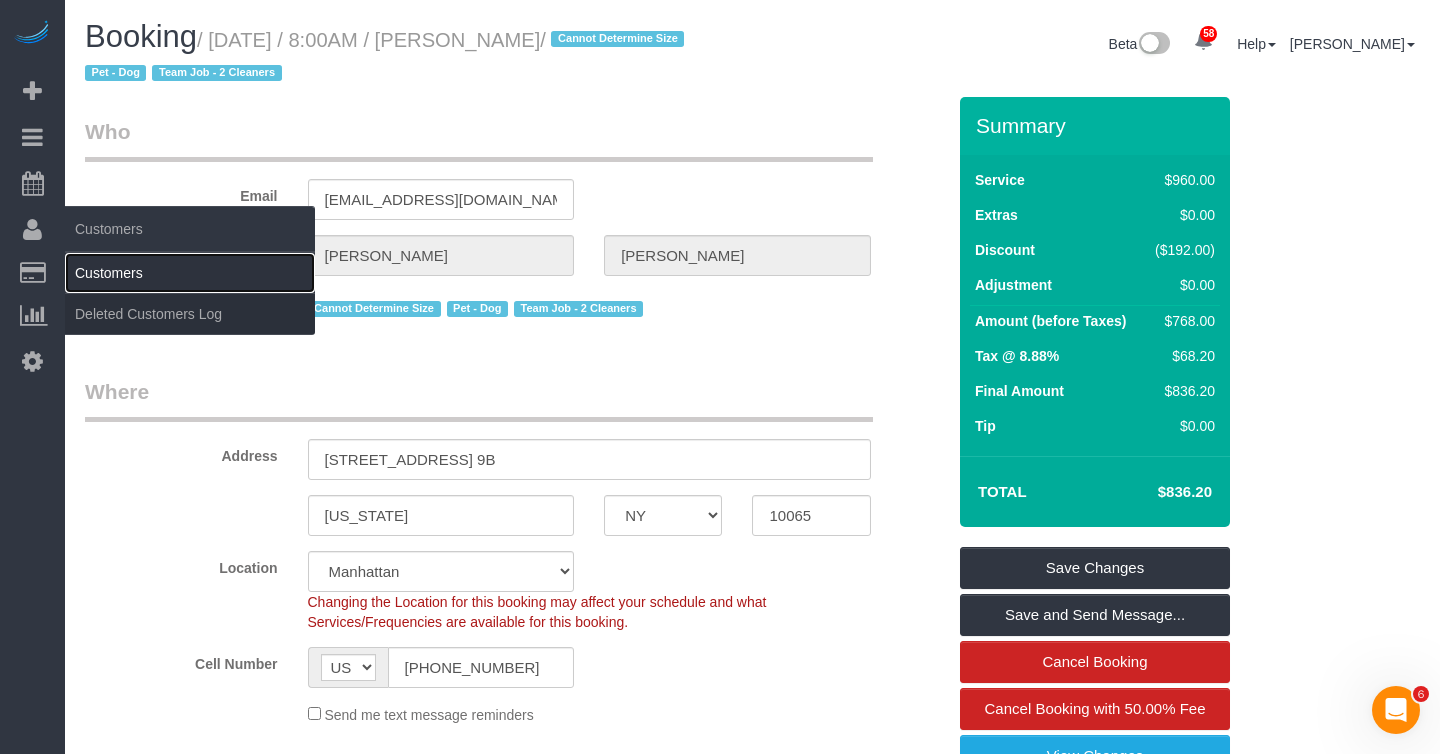 click on "Customers" at bounding box center (190, 273) 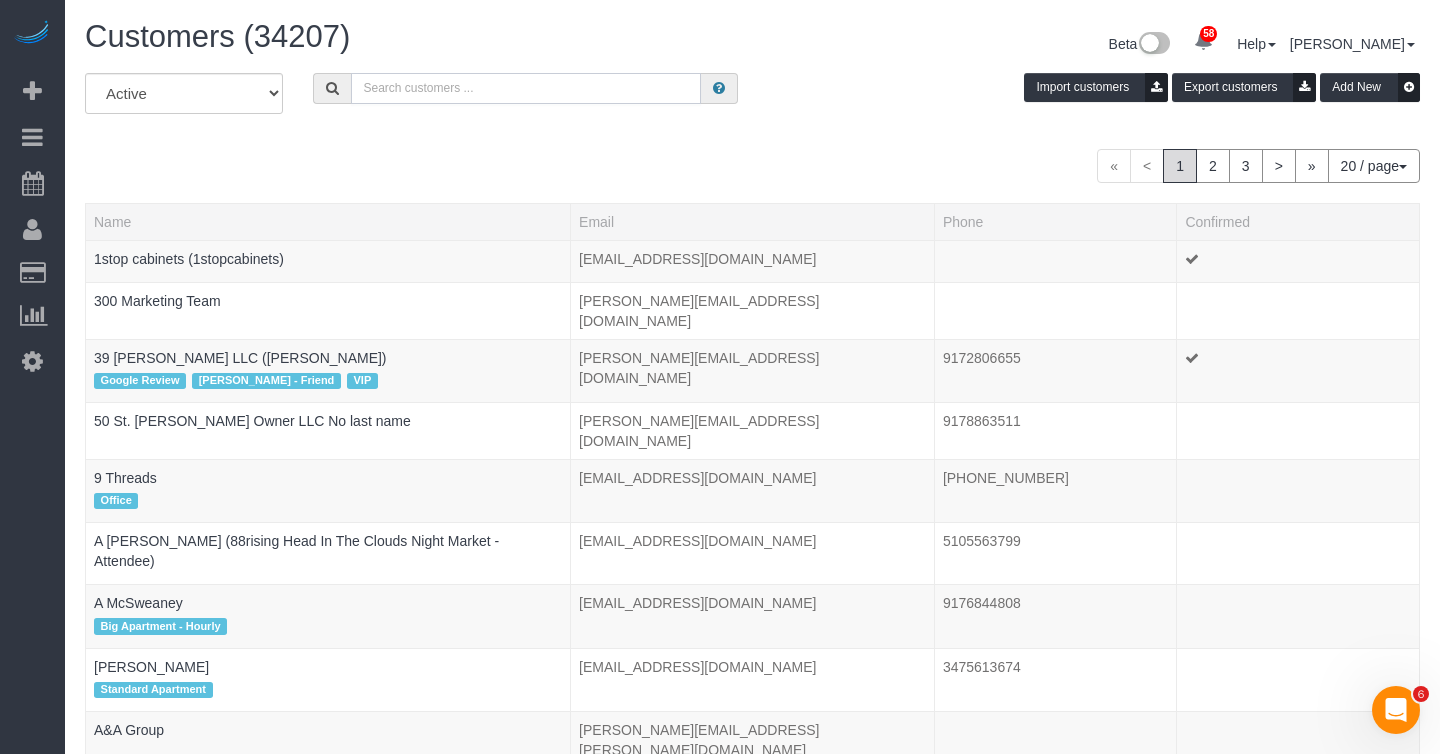 click at bounding box center [526, 88] 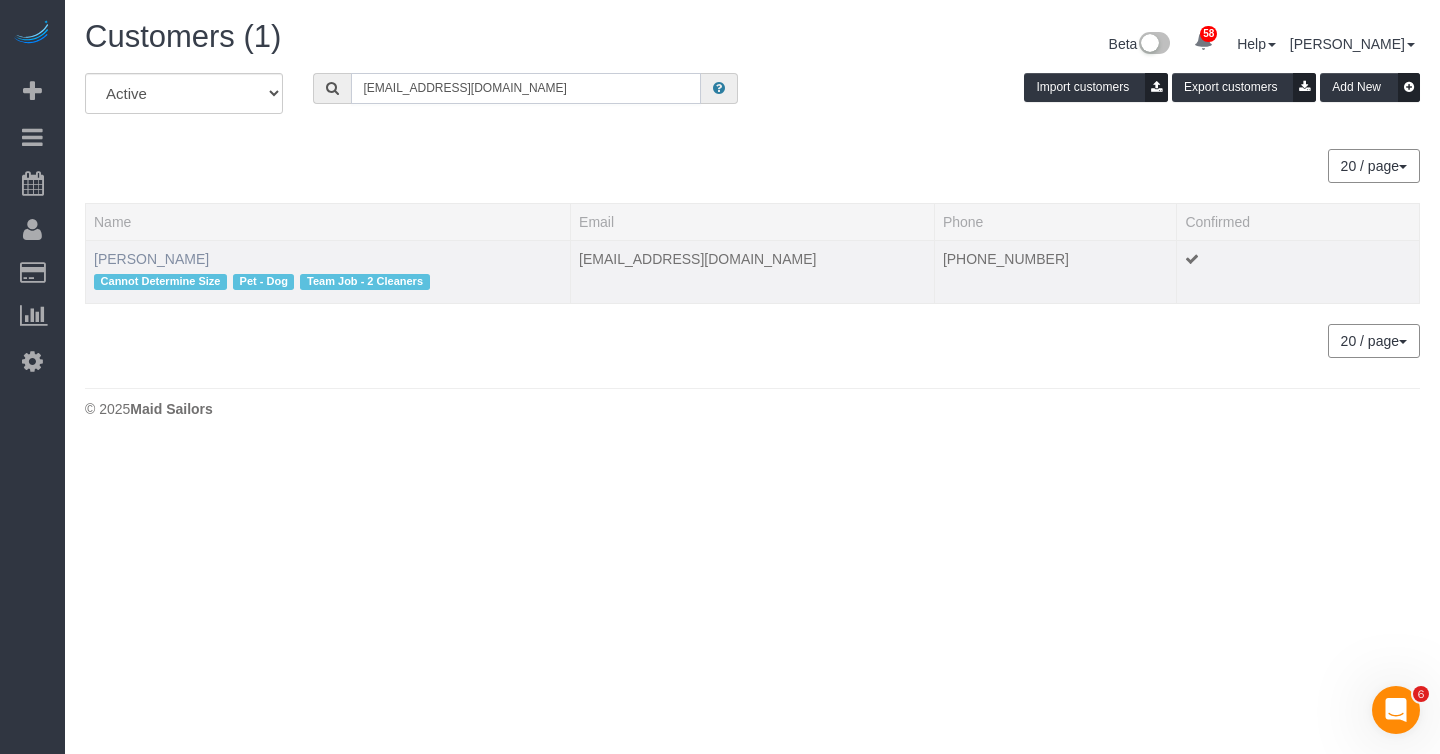 type on "[EMAIL_ADDRESS][DOMAIN_NAME]" 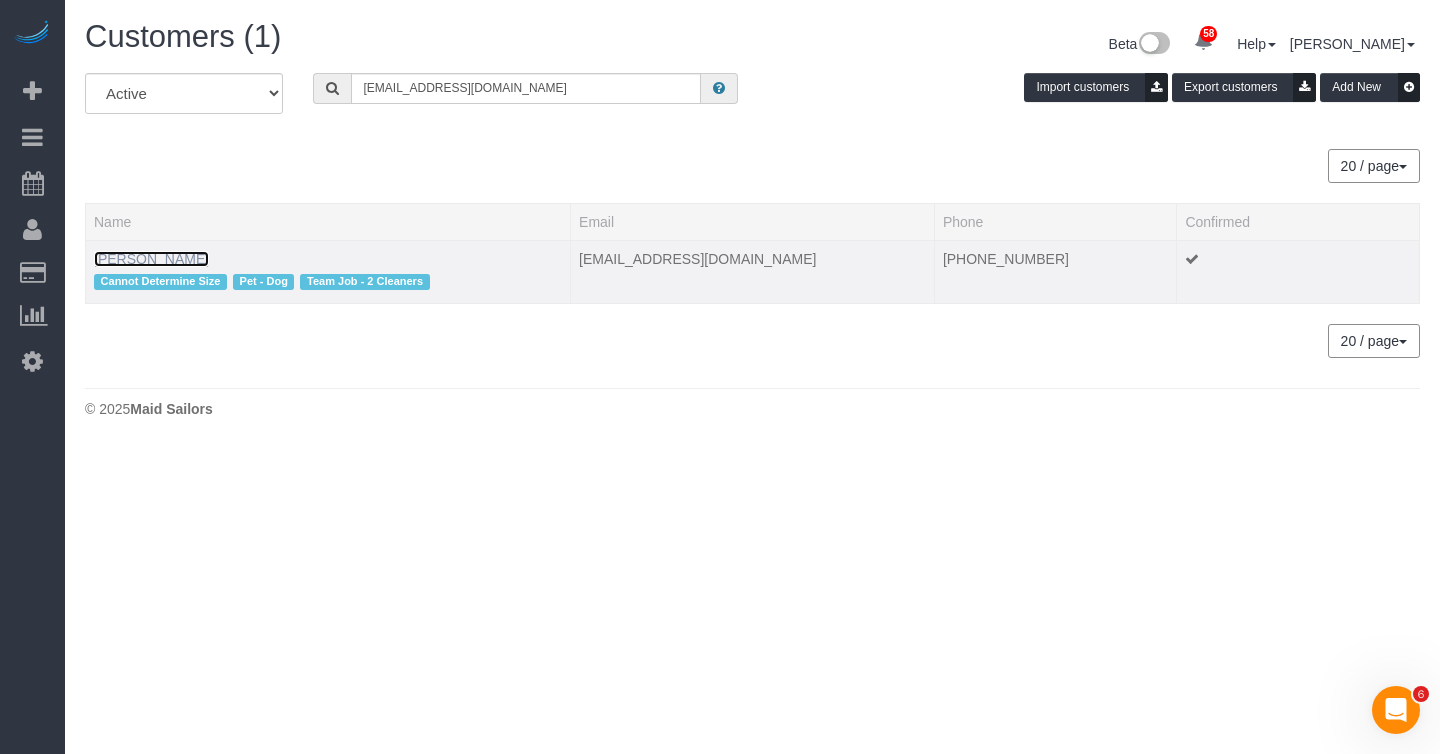 click on "[PERSON_NAME]" at bounding box center [151, 259] 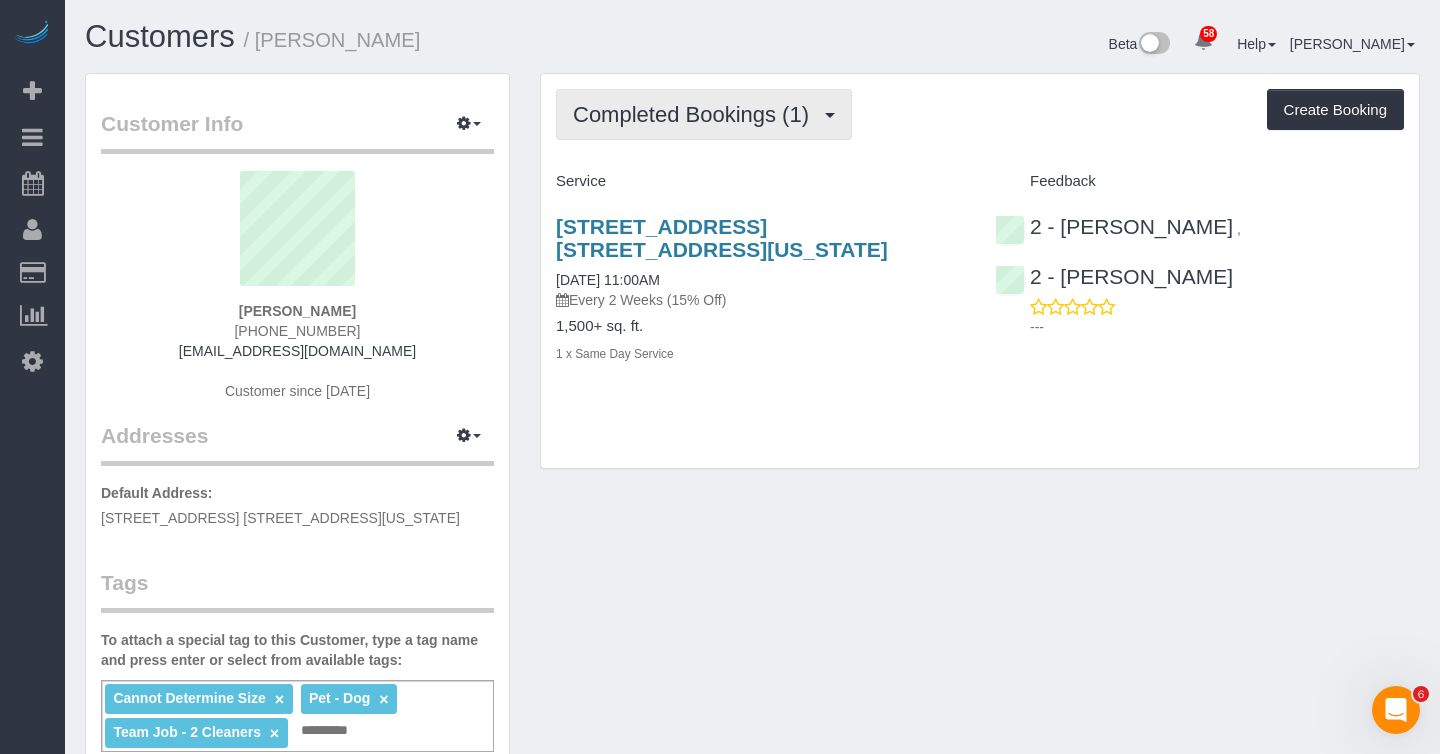 click on "Completed Bookings (1)" at bounding box center [696, 114] 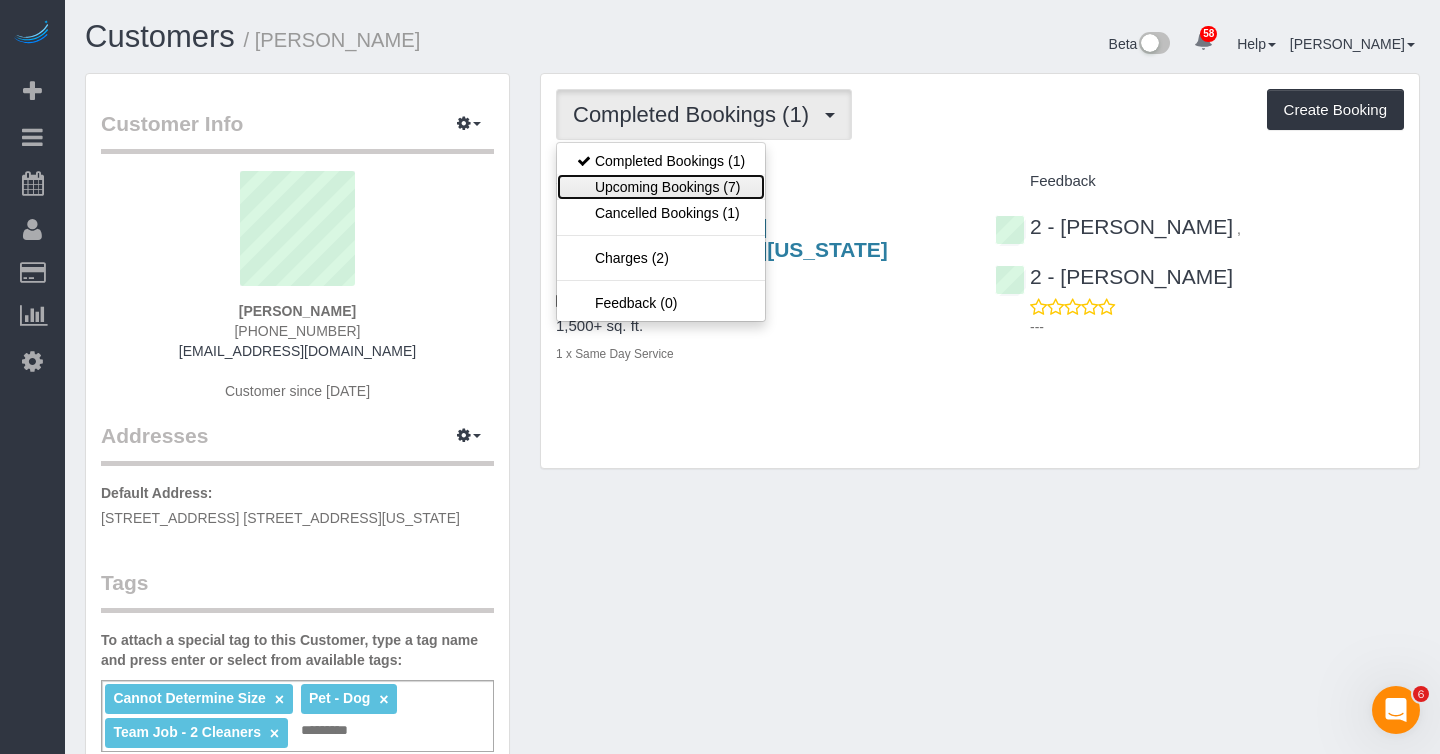 click on "Upcoming Bookings (7)" at bounding box center (661, 187) 